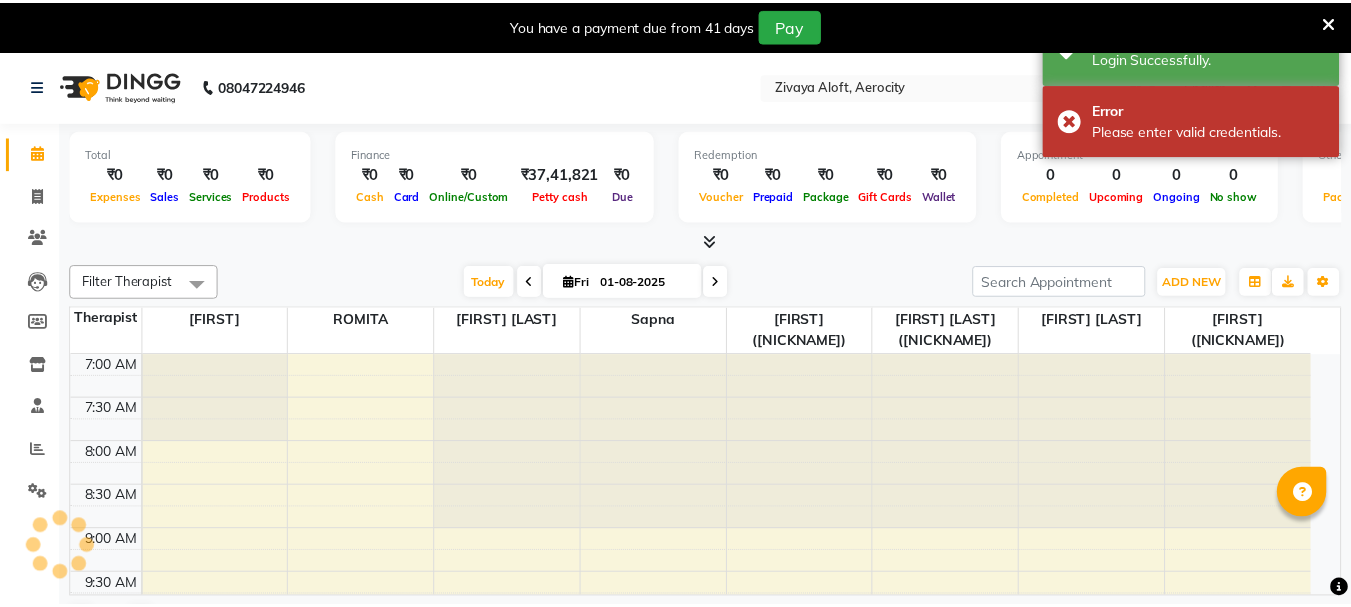 scroll, scrollTop: 0, scrollLeft: 0, axis: both 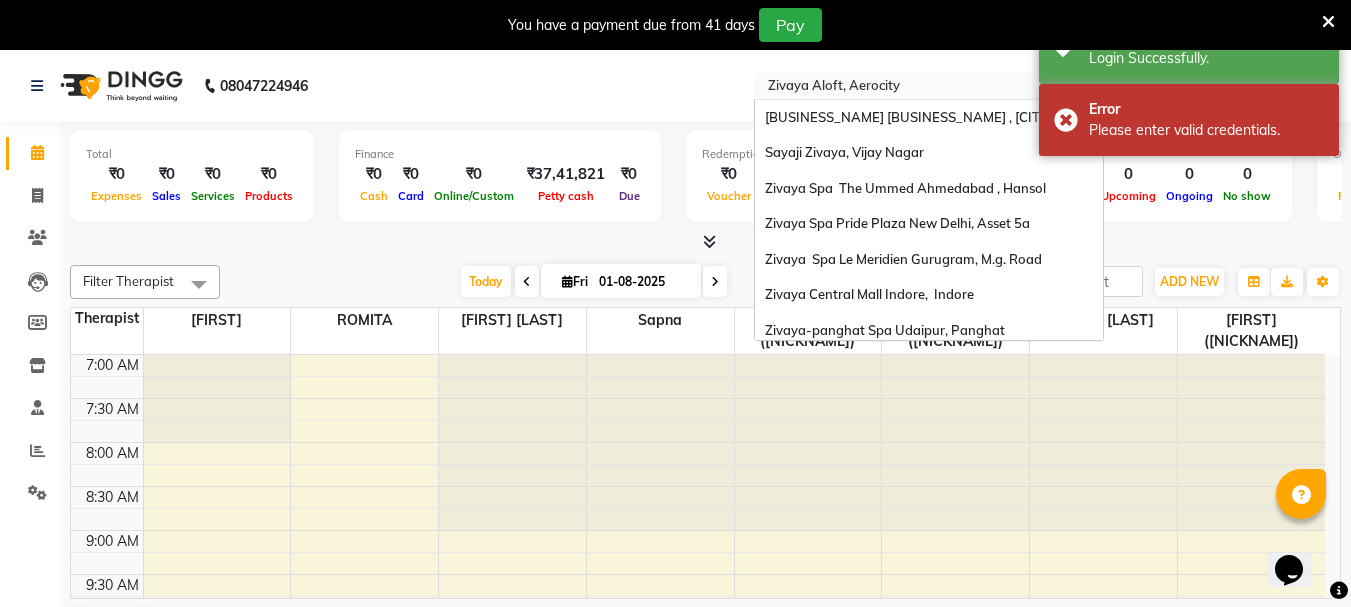 click on "Select Location × [BUSINESS_NAME] [BUSINESS_NAME], [CITY]" at bounding box center [929, 86] 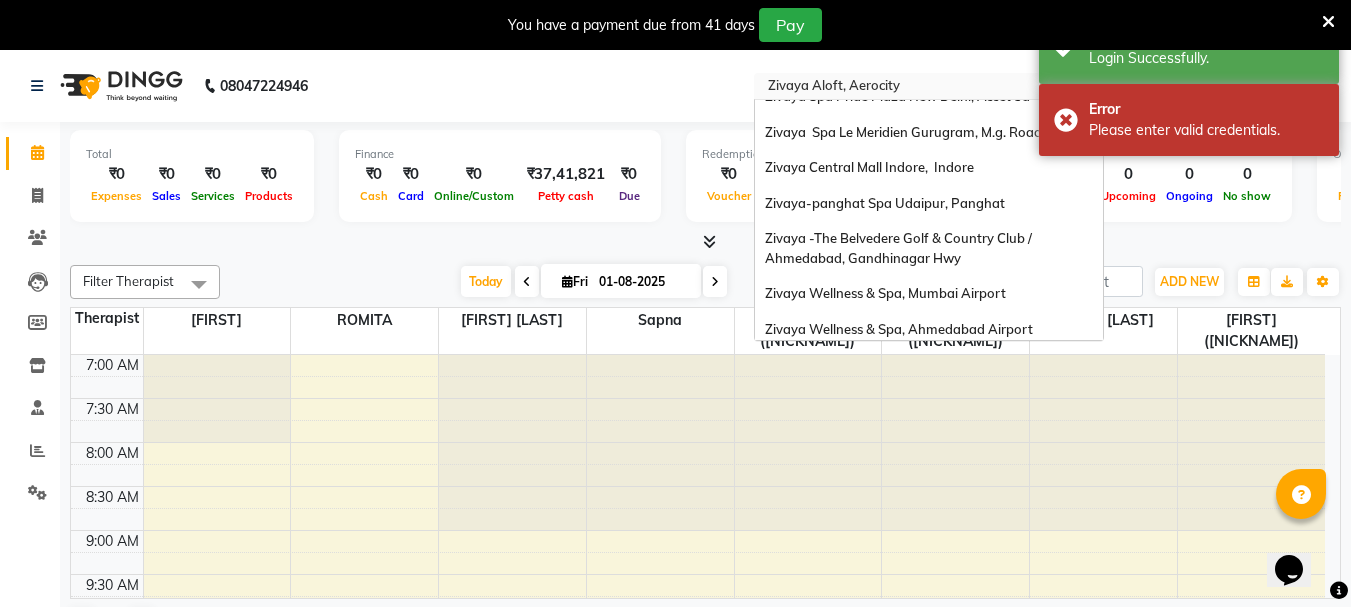 scroll, scrollTop: 0, scrollLeft: 0, axis: both 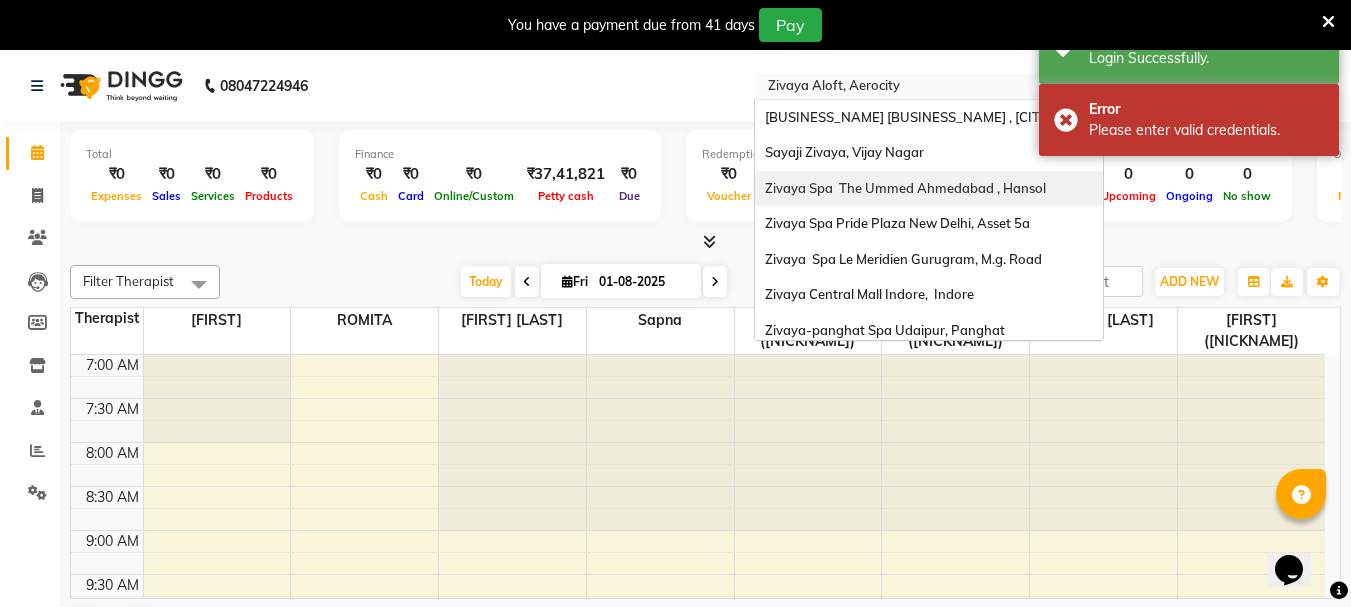 click on "Zivaya Spa  The Ummed Ahmedabad , Hansol" at bounding box center [905, 188] 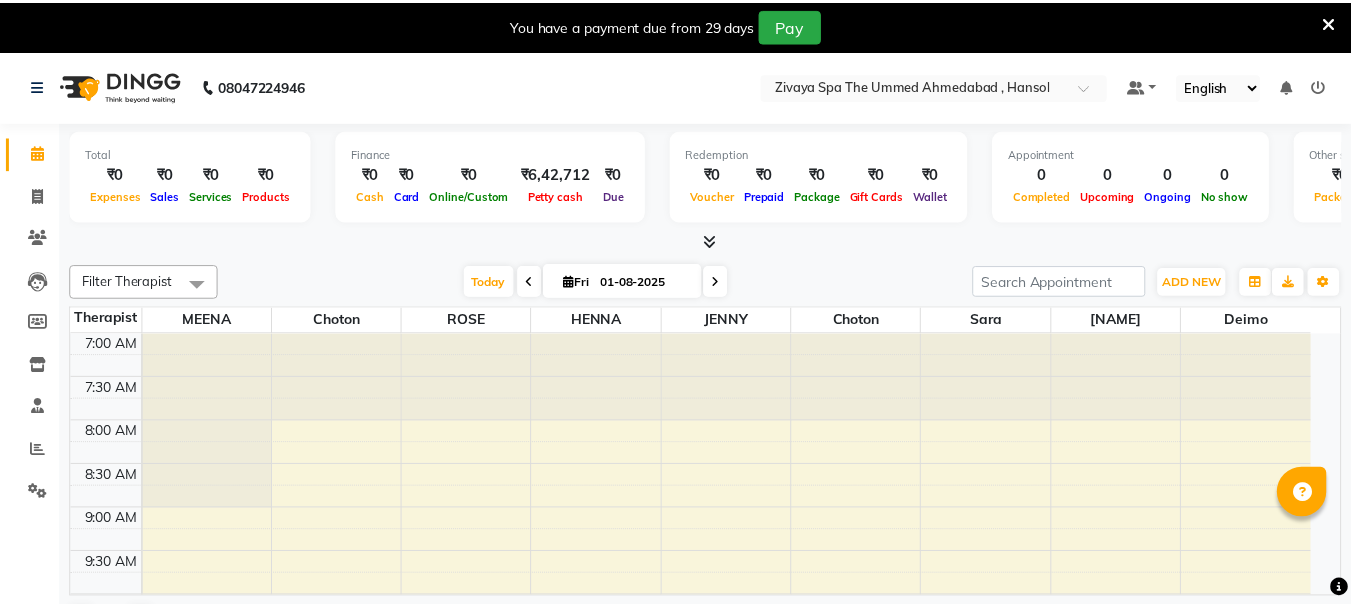 scroll, scrollTop: 0, scrollLeft: 0, axis: both 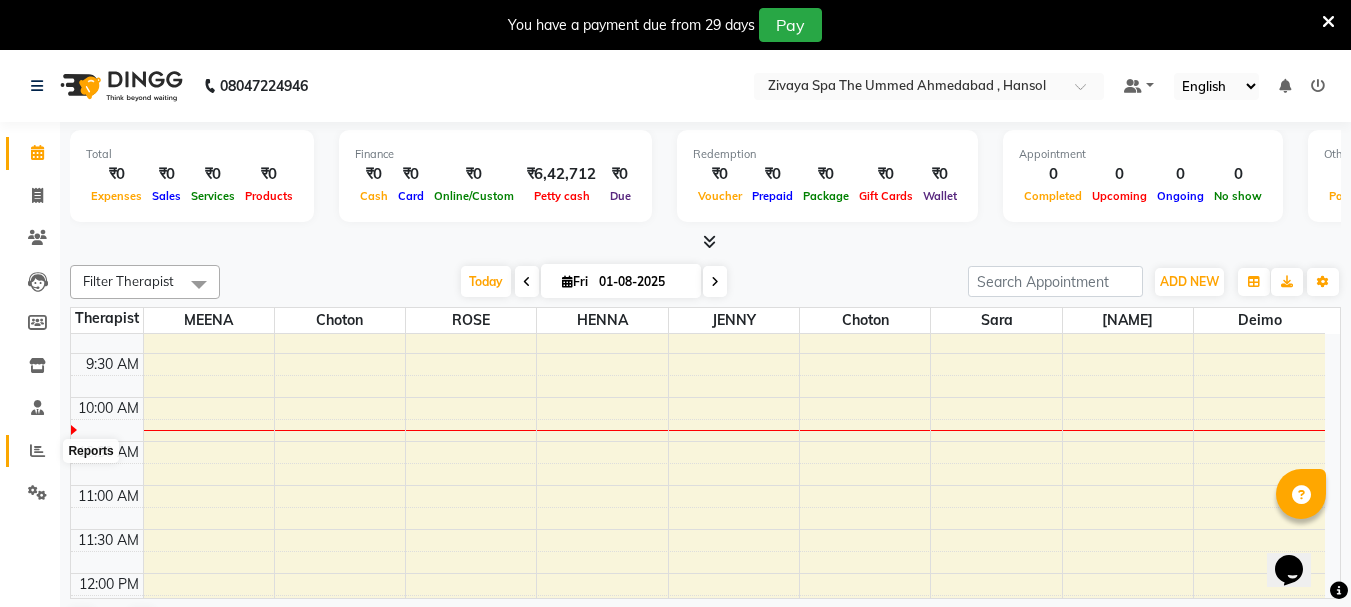 click 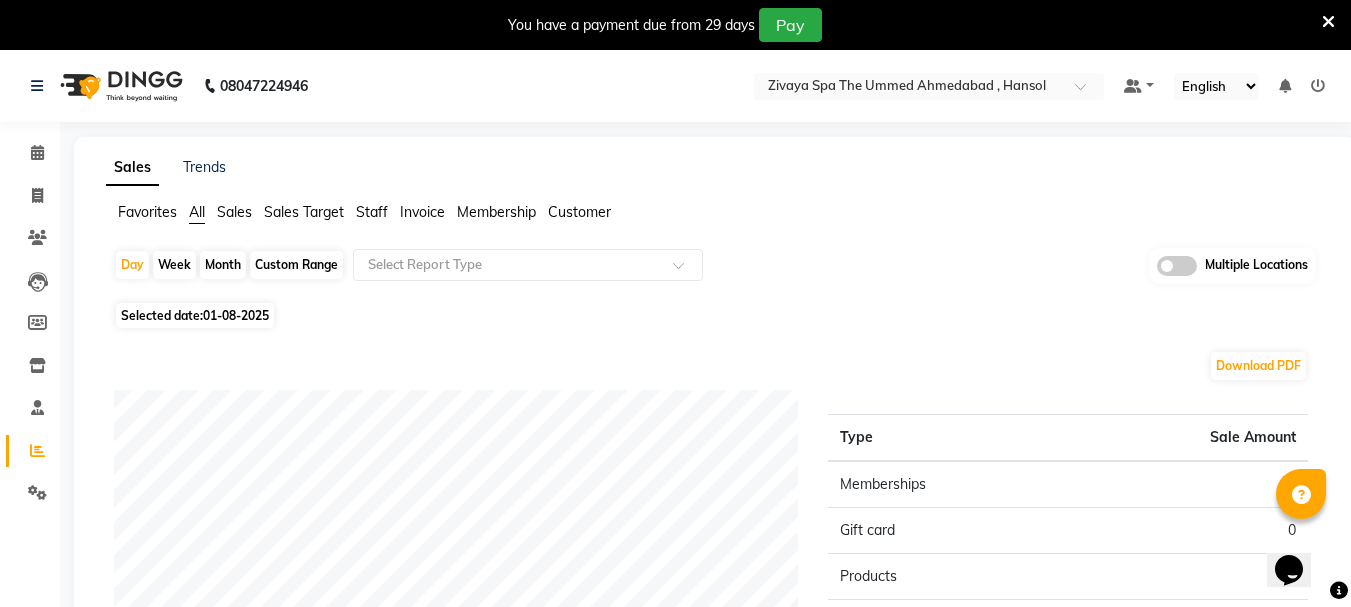 click on "Custom Range" 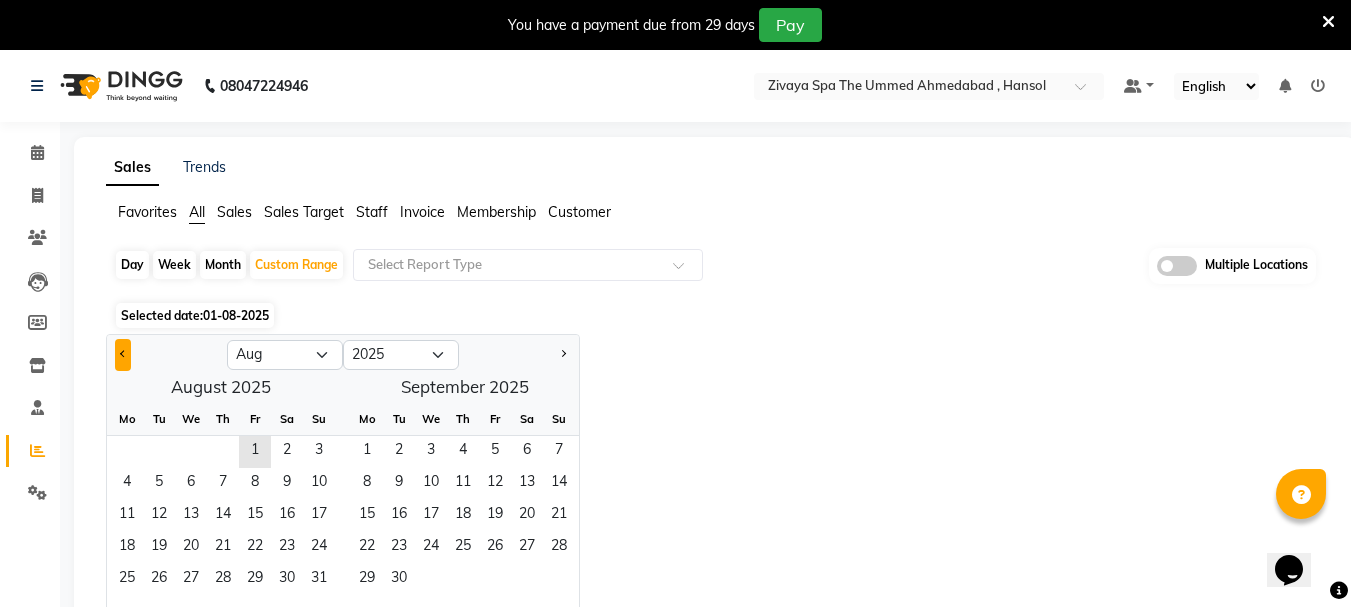 click 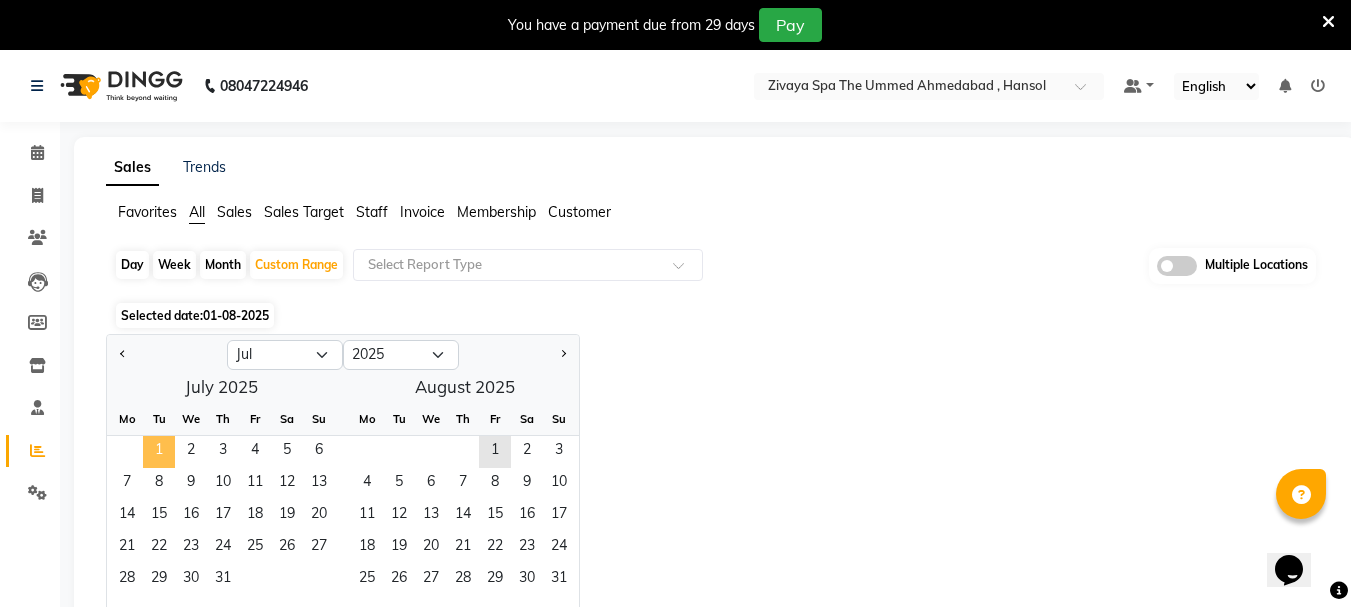 click on "1" 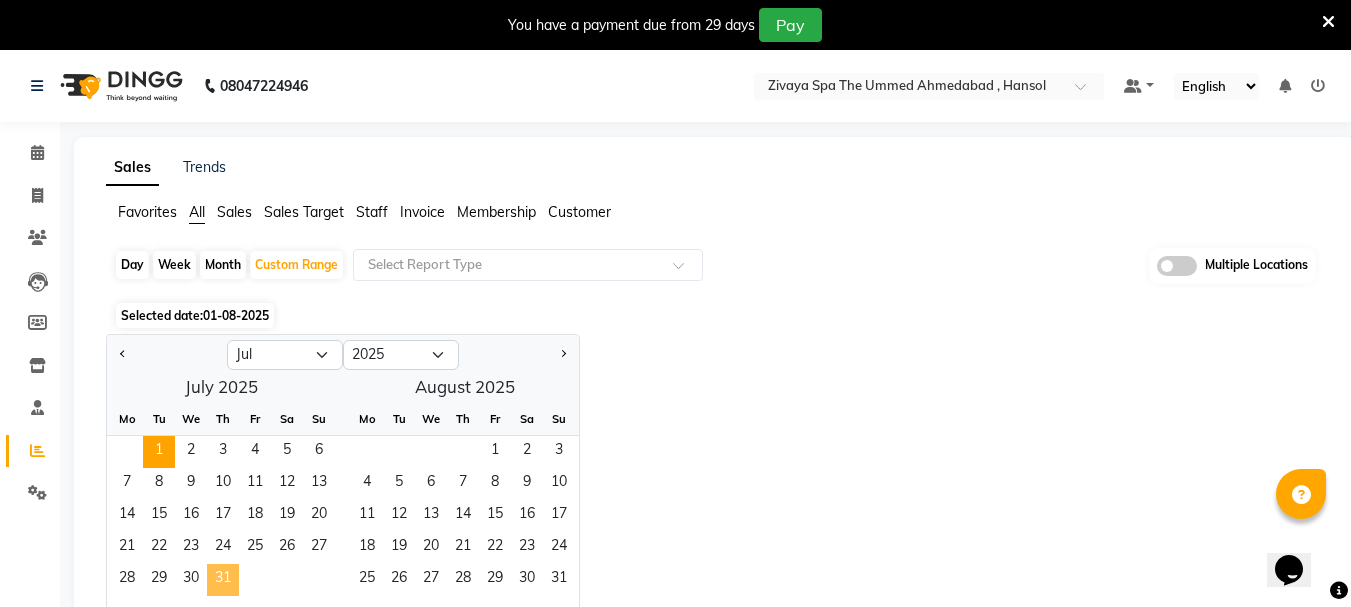 click on "31" 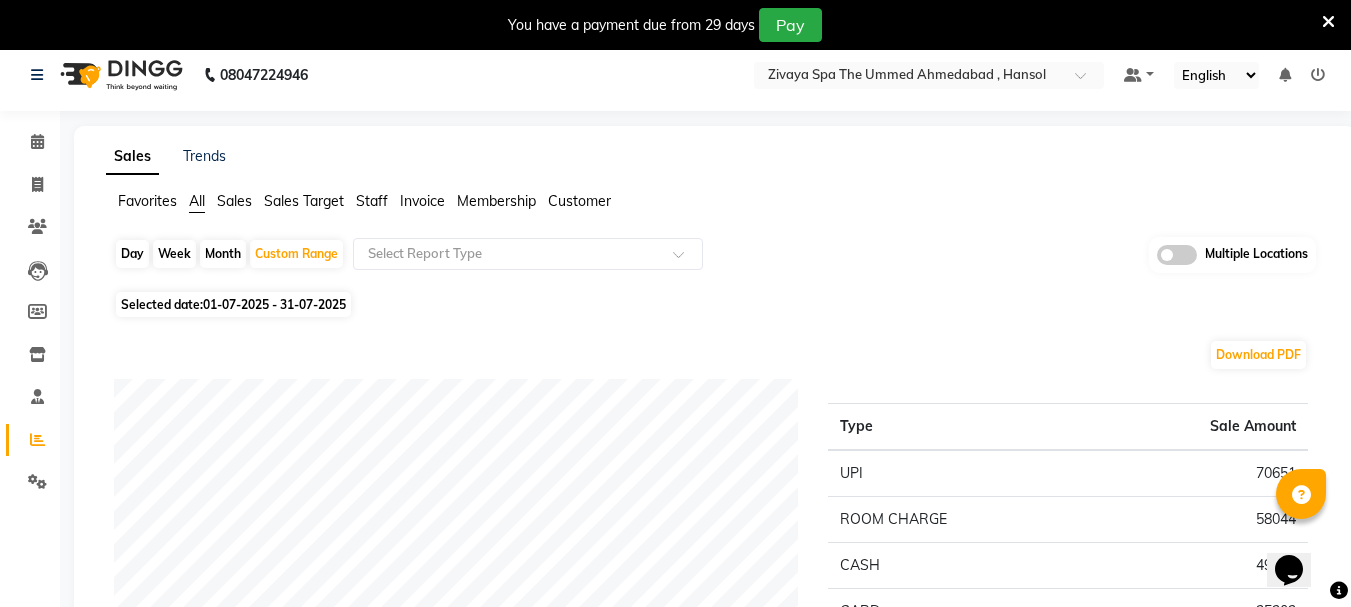 scroll, scrollTop: 0, scrollLeft: 0, axis: both 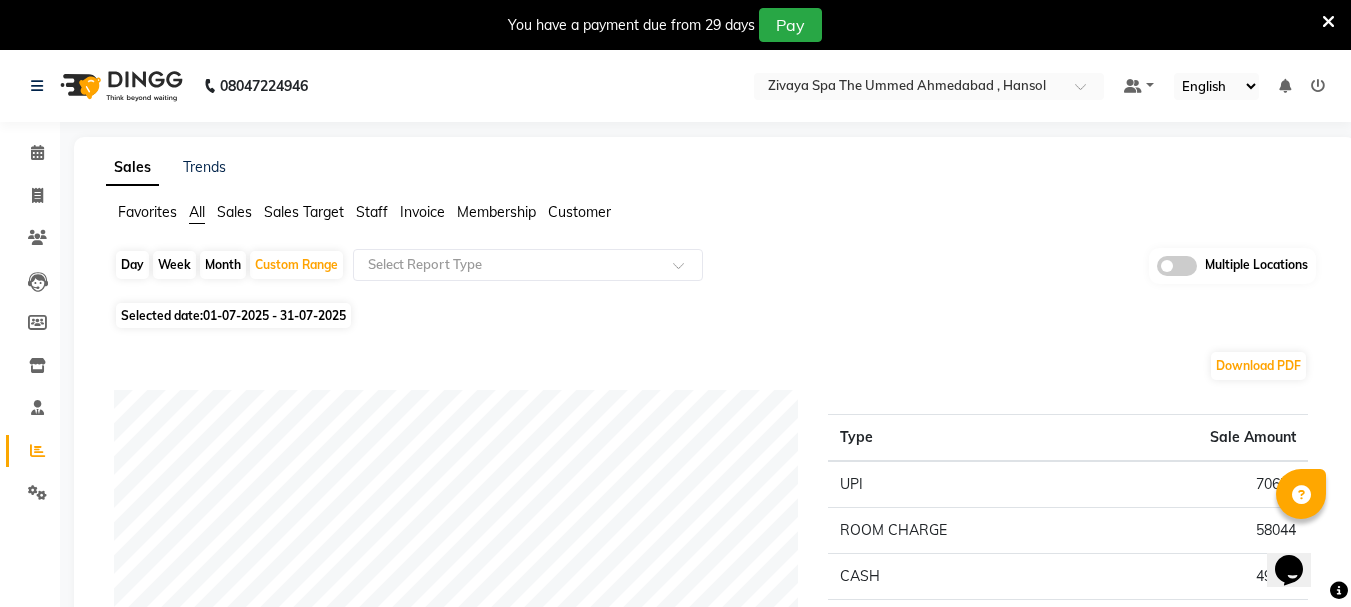 click on "01-07-2025 - 31-07-2025" 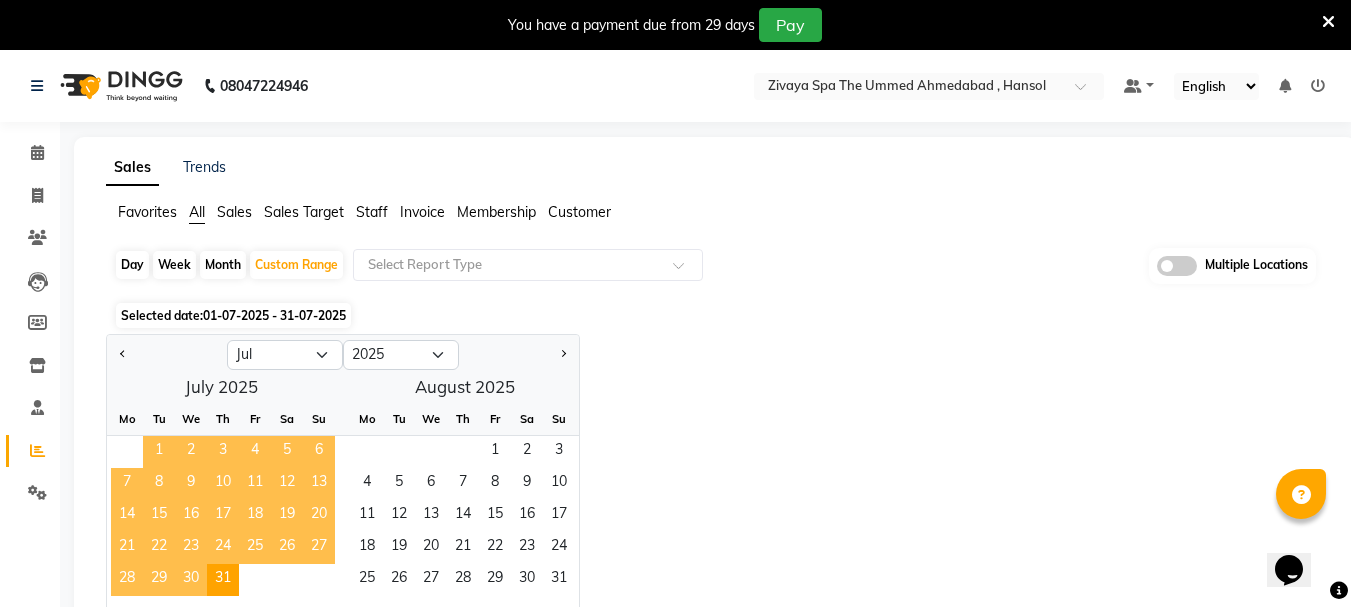 click on "1" 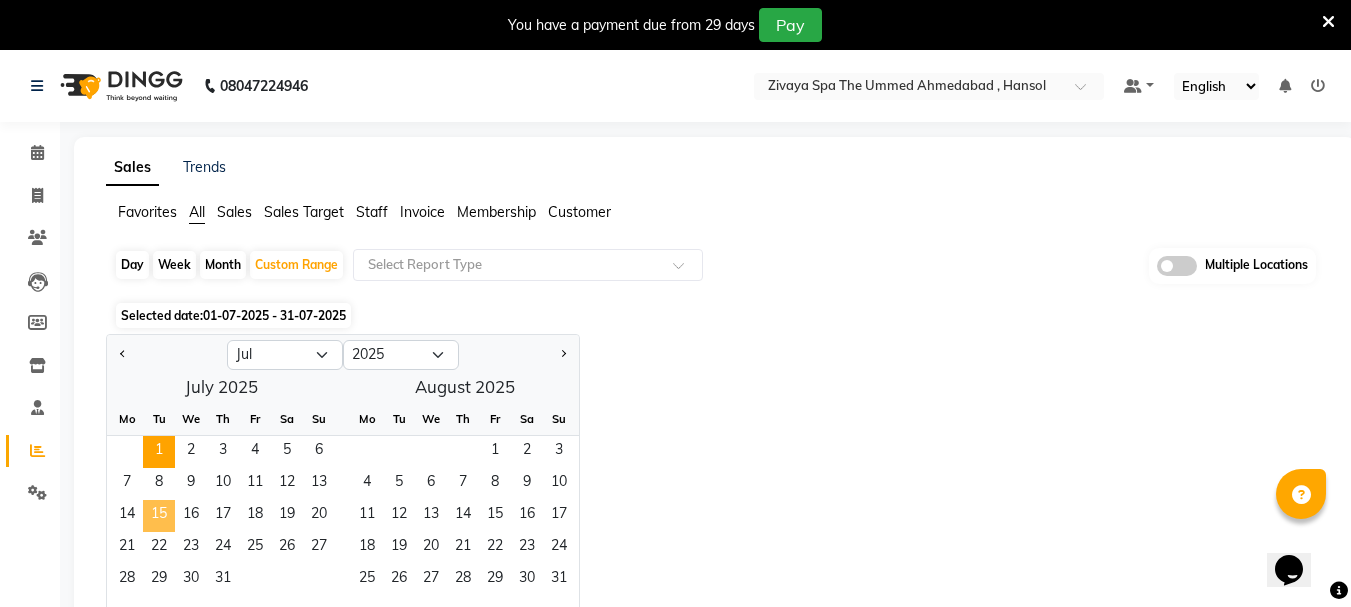 click on "15" 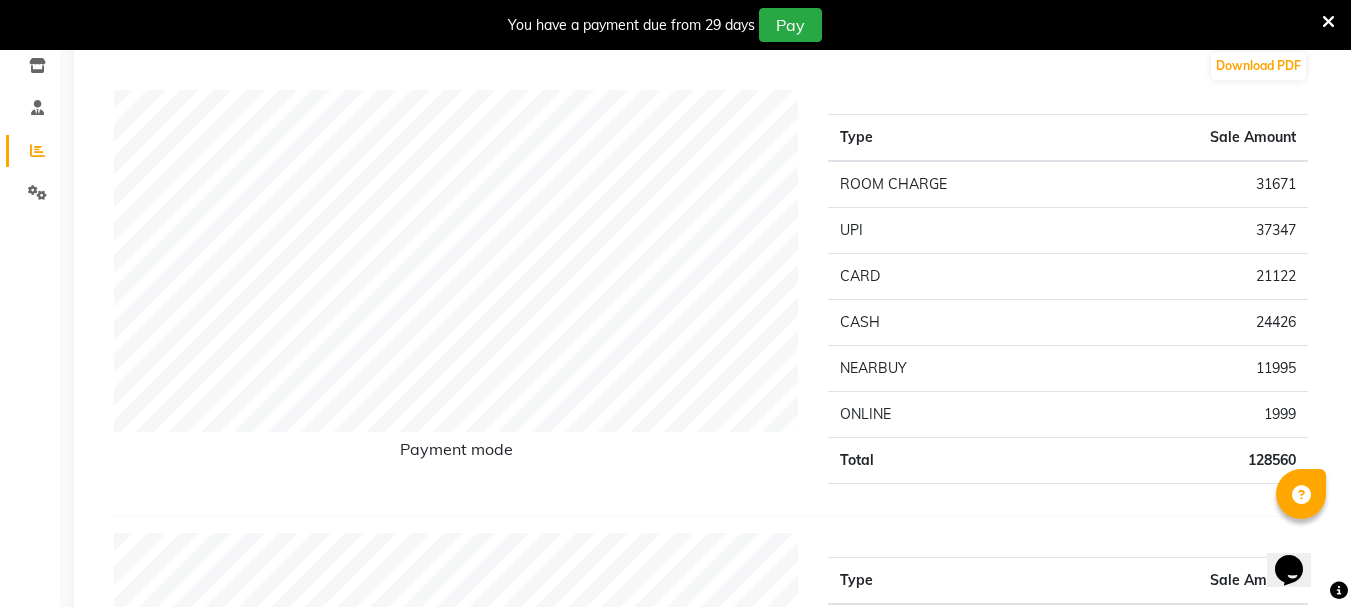 scroll, scrollTop: 0, scrollLeft: 0, axis: both 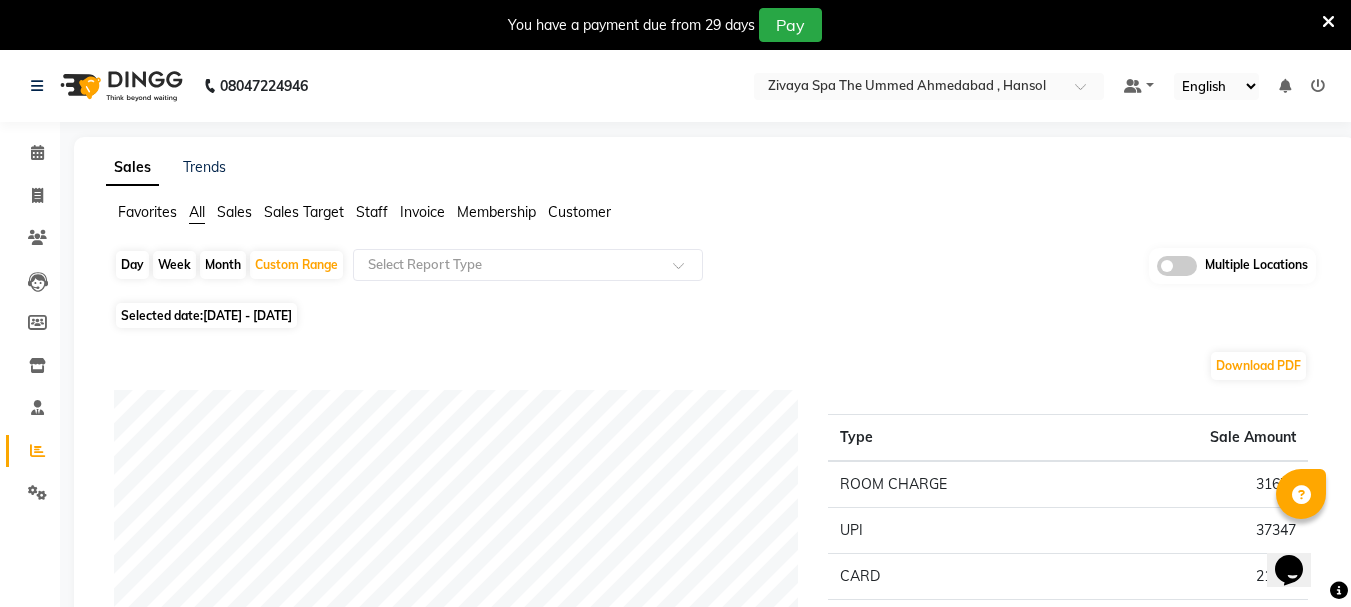 click on "Selected date:  01-07-2025 - 15-07-2025" 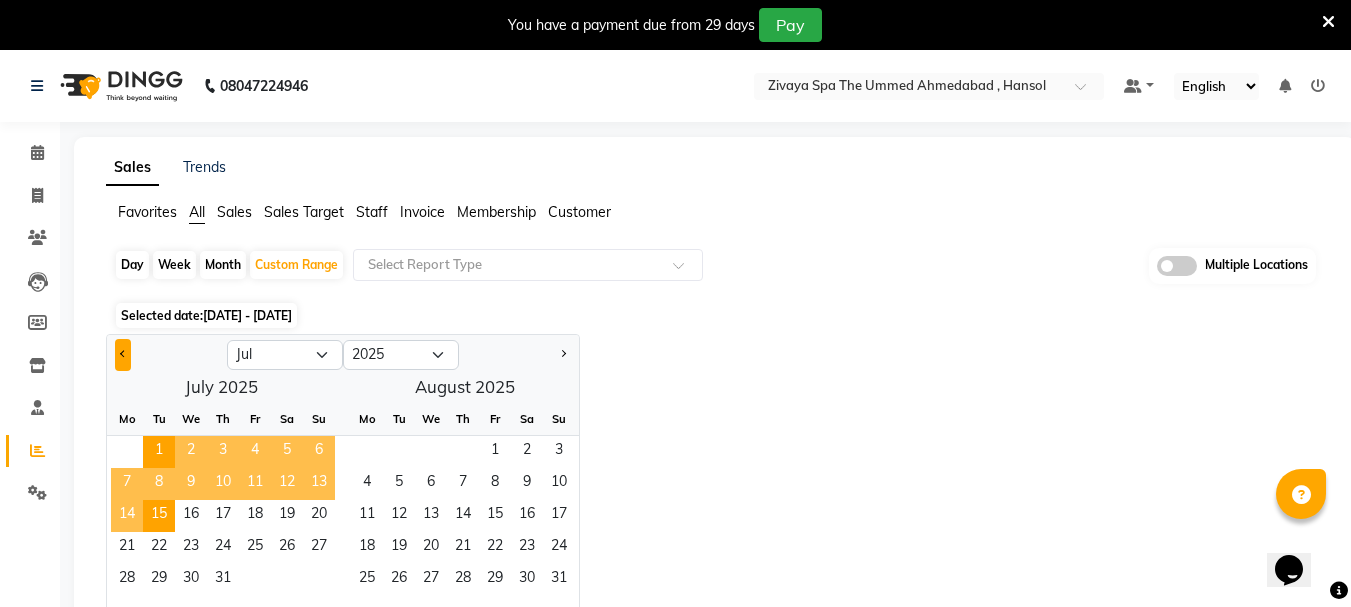 click 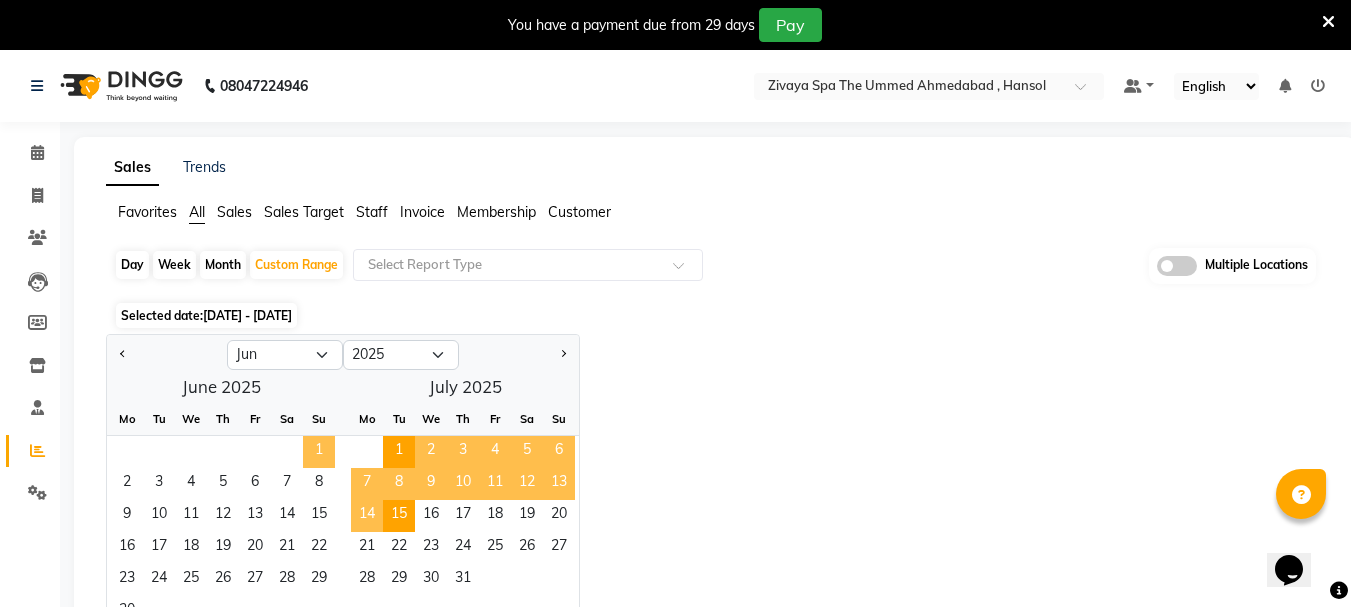click on "1" 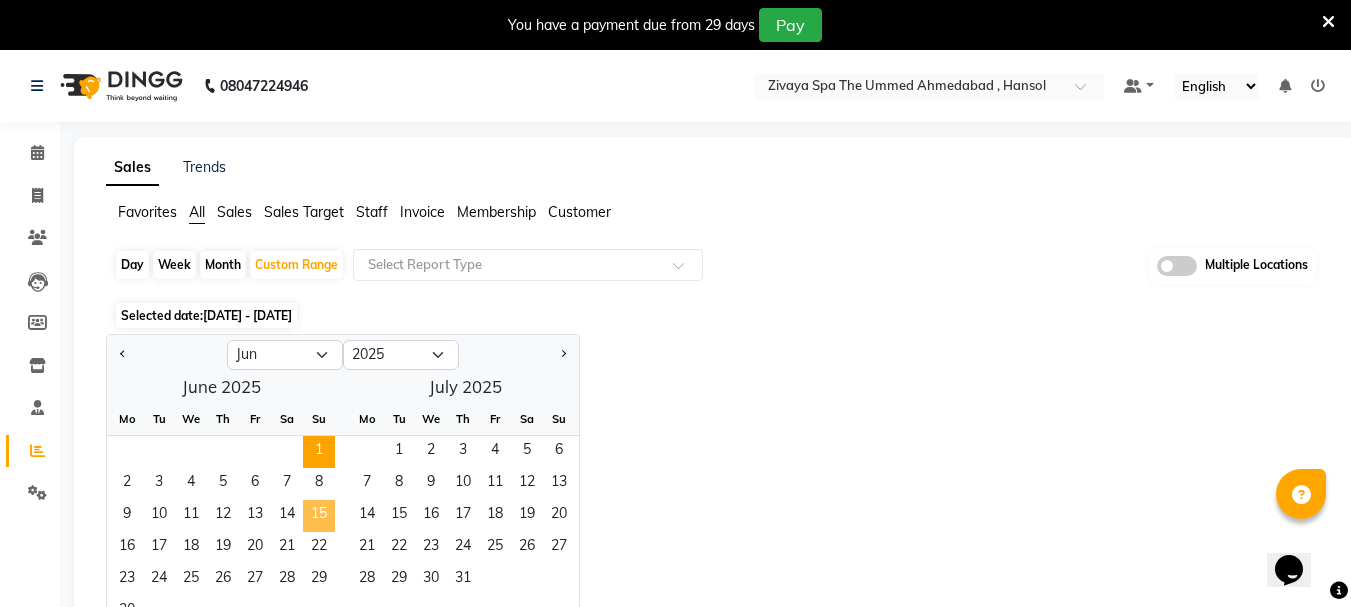 click on "15" 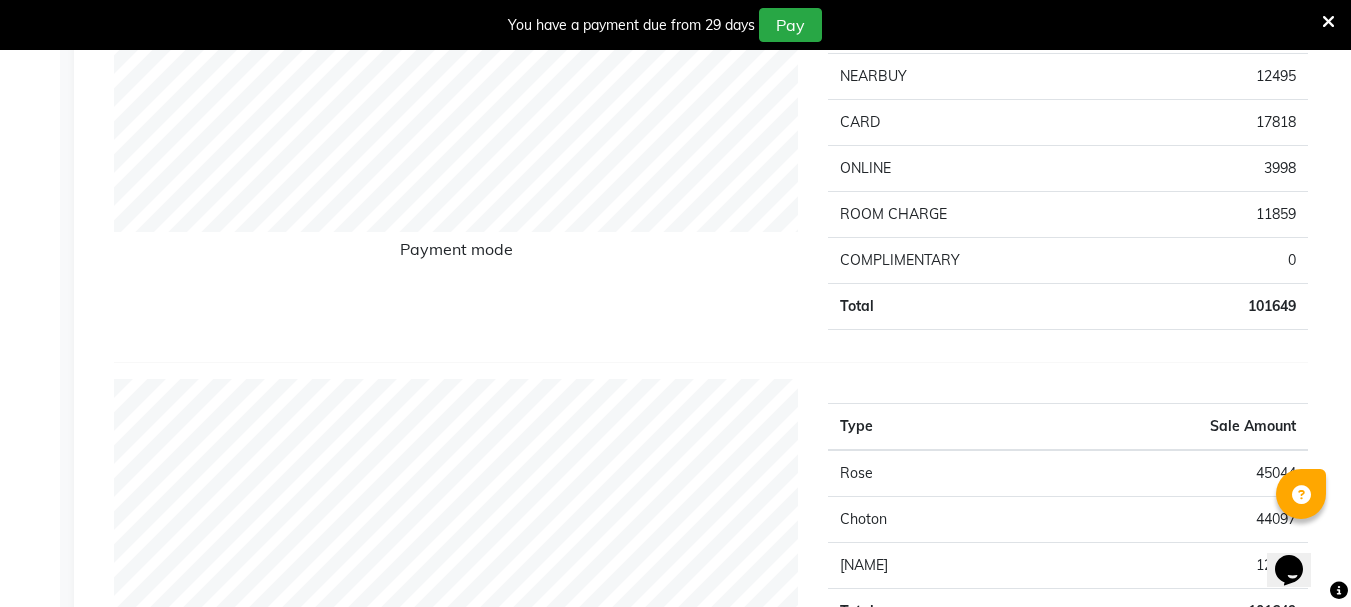 scroll, scrollTop: 0, scrollLeft: 0, axis: both 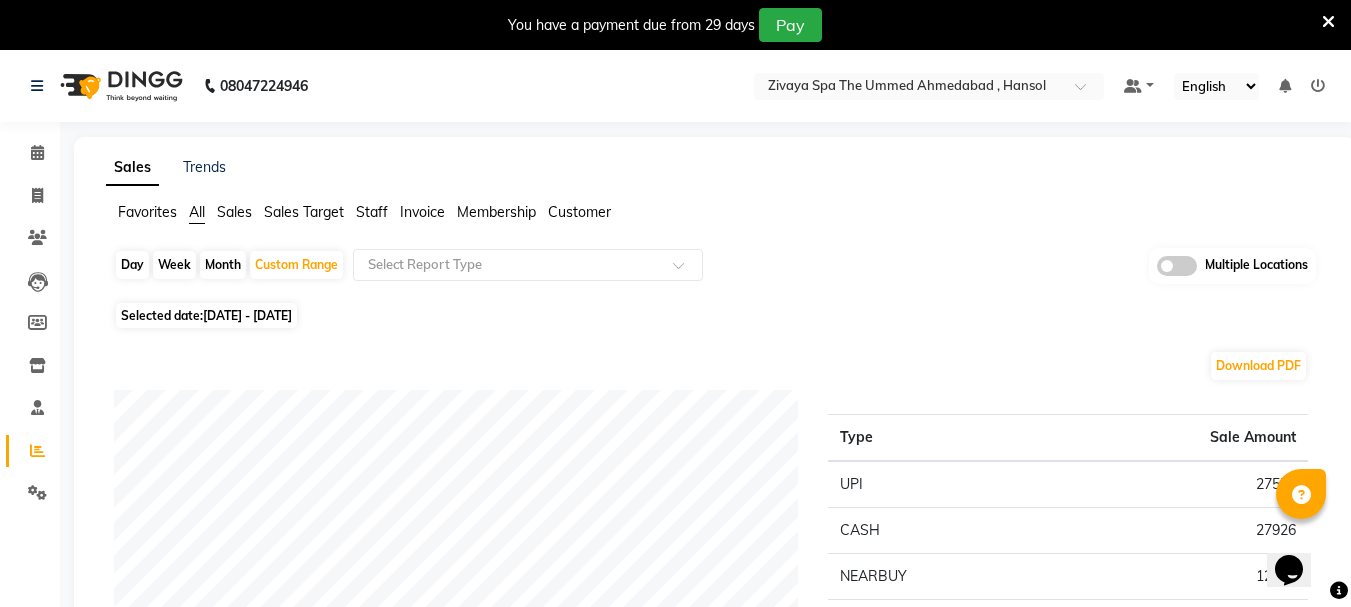 click on "01-06-2025 - 15-06-2025" 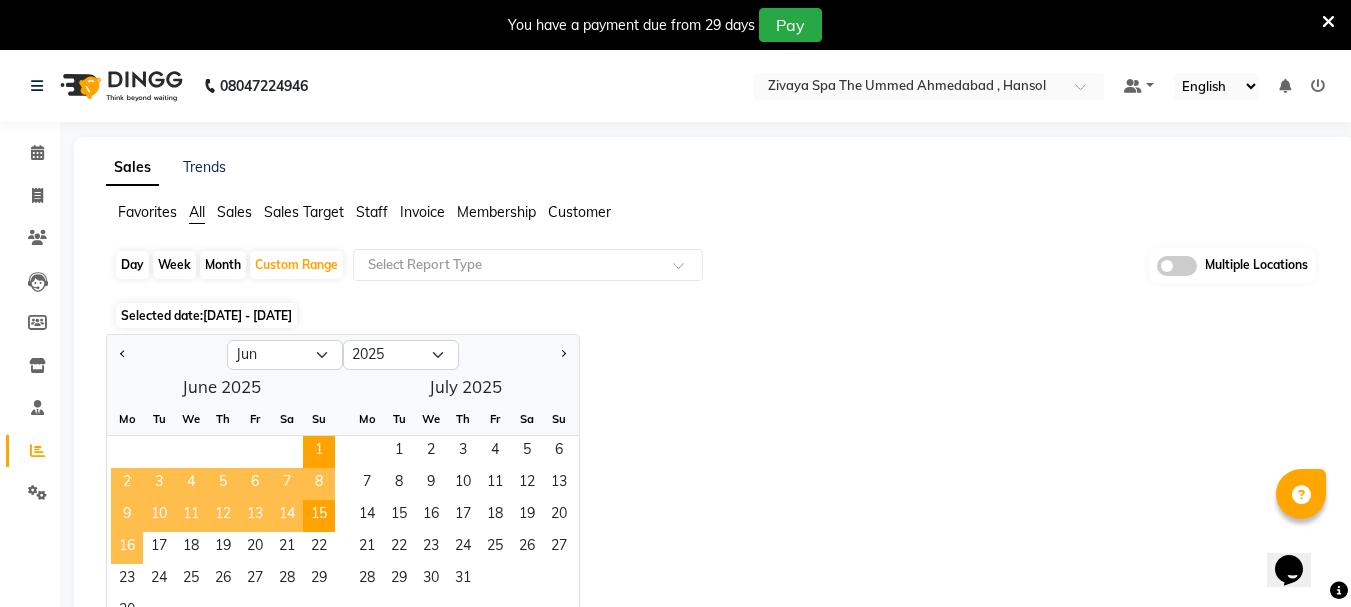 click on "16" 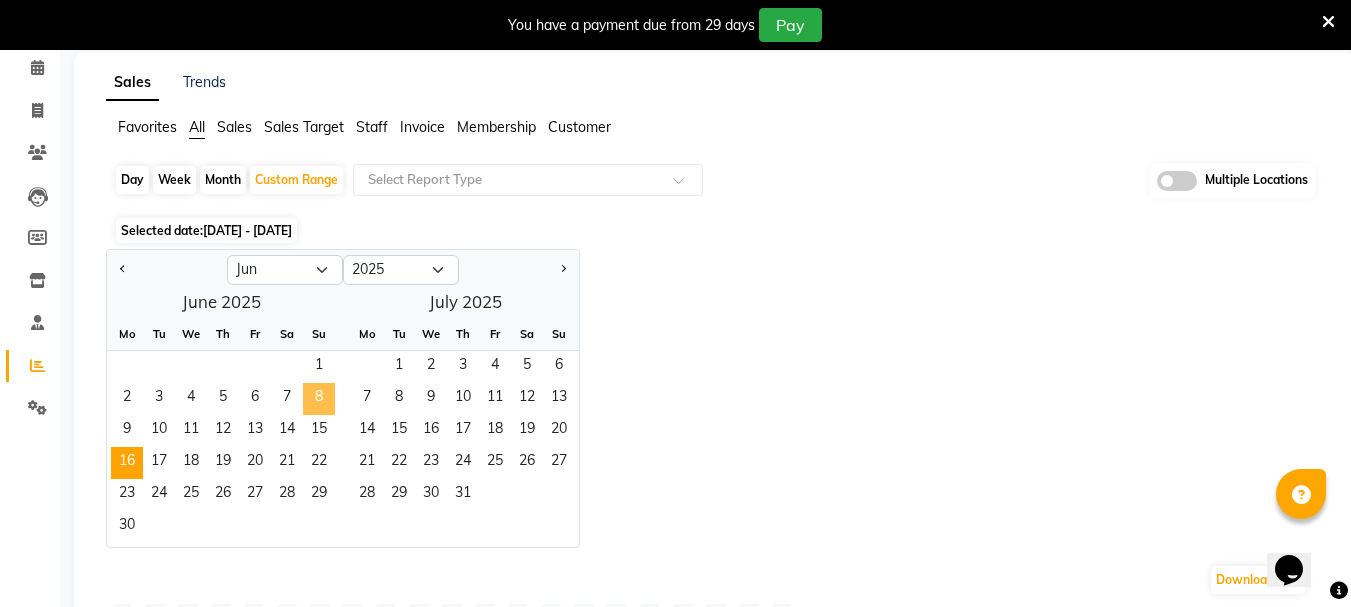 scroll, scrollTop: 200, scrollLeft: 0, axis: vertical 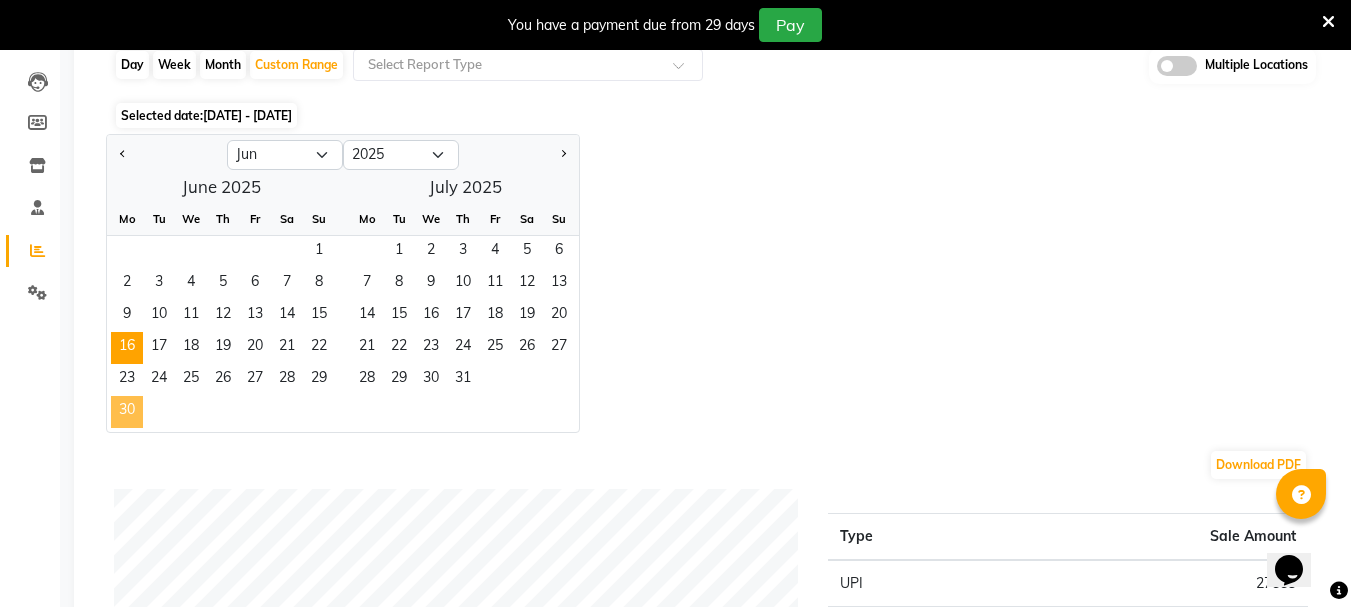 click on "30" 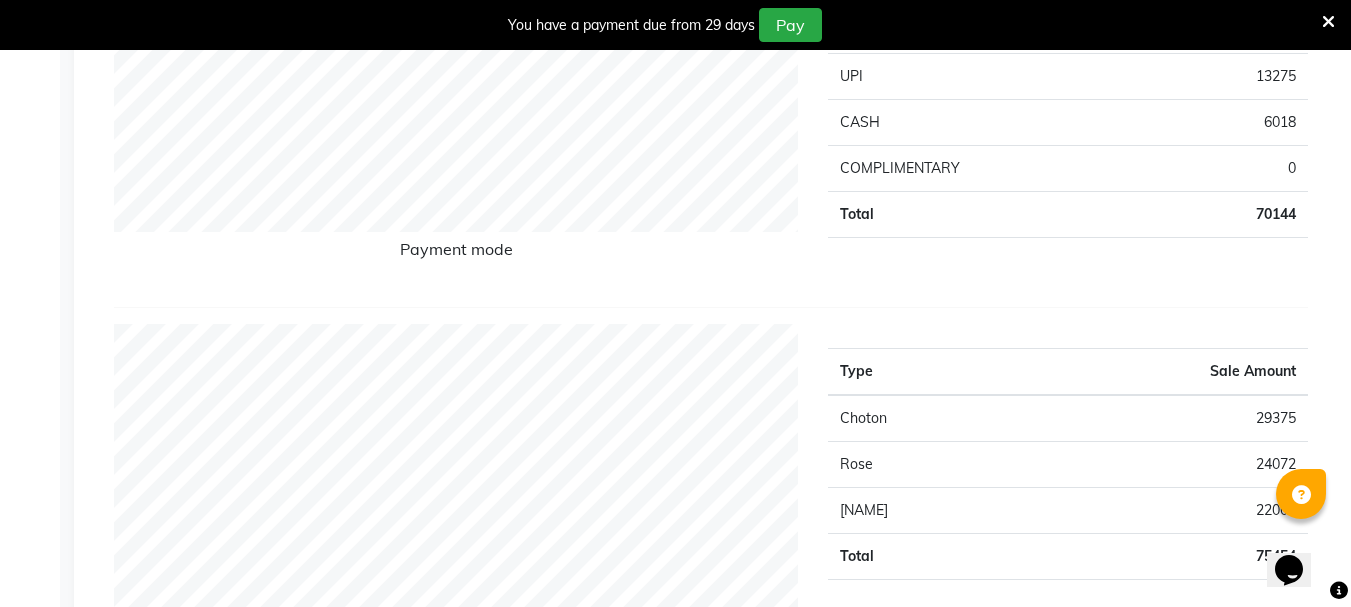 scroll, scrollTop: 0, scrollLeft: 0, axis: both 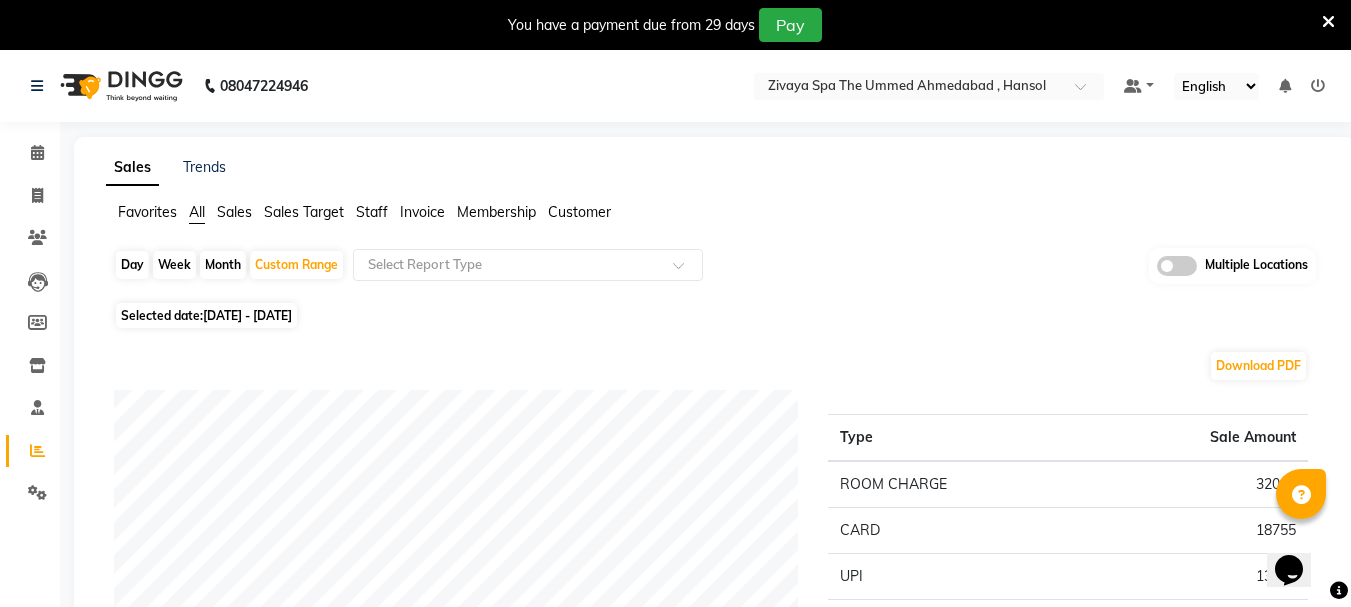 click on "Selected date:  16-06-2025 - 30-06-2025" 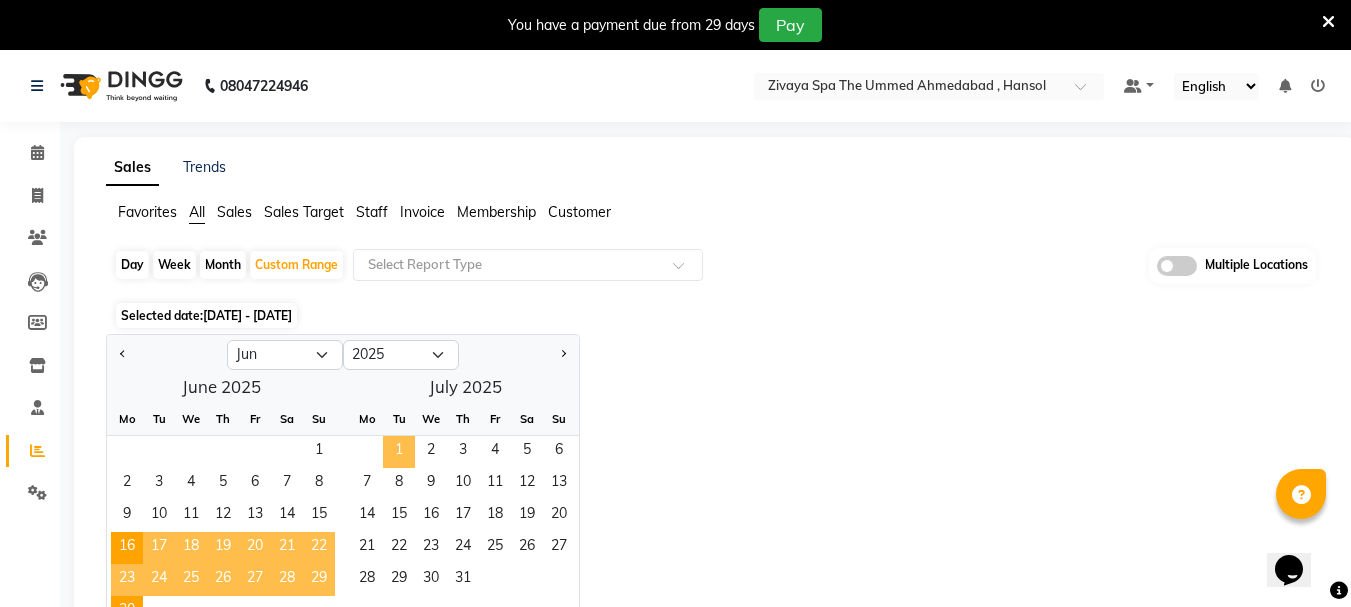 click on "1" 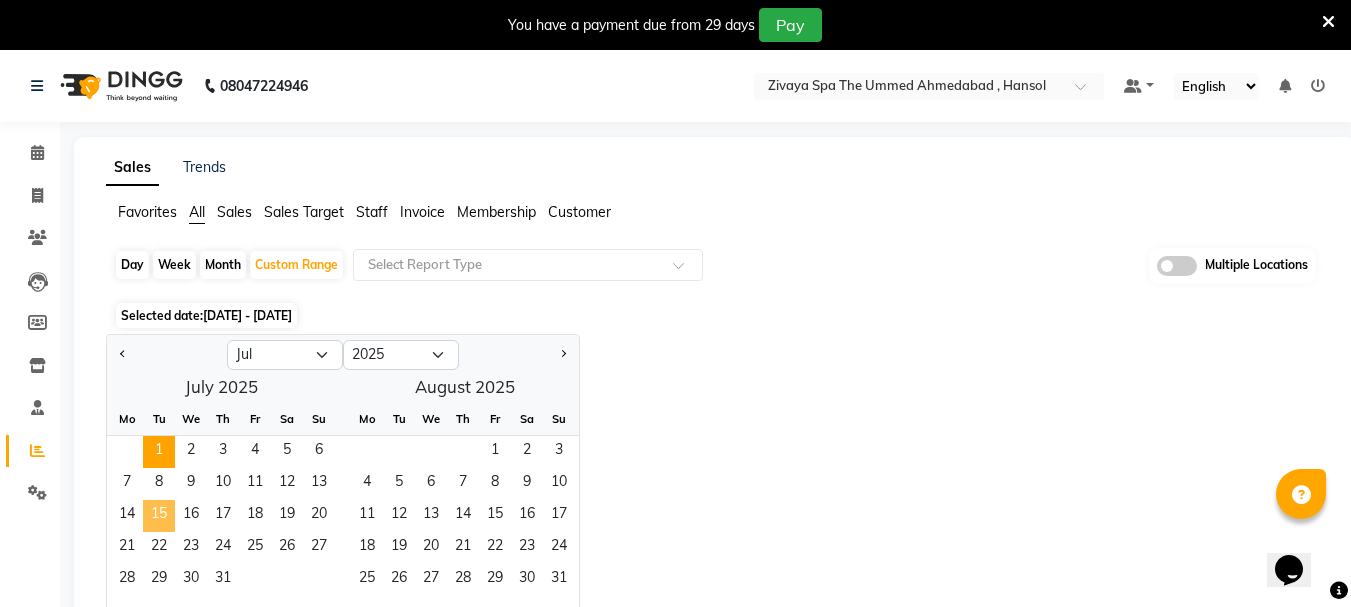 click on "15" 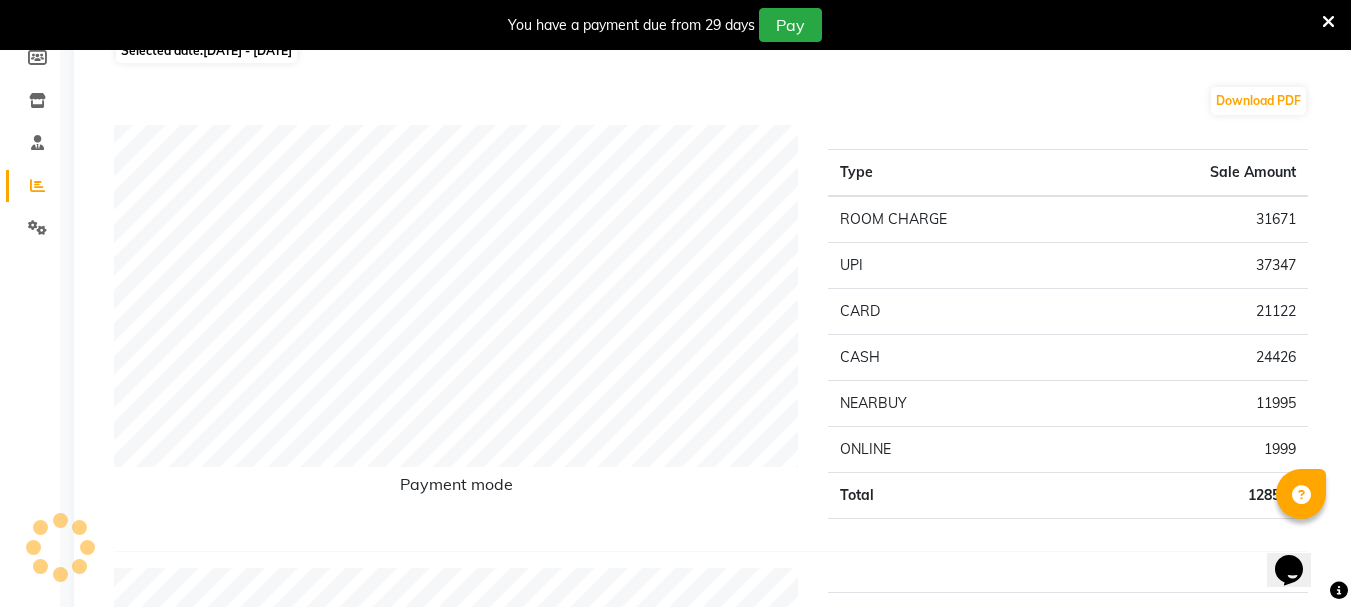 scroll, scrollTop: 0, scrollLeft: 0, axis: both 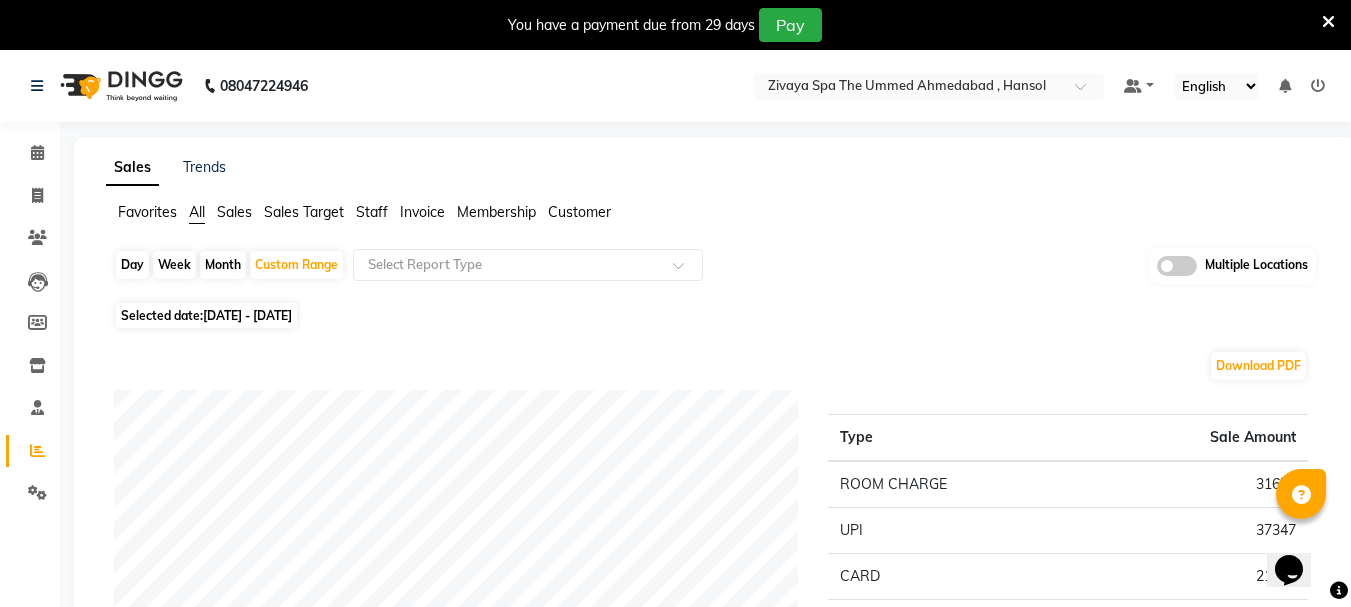 click on "01-07-2025 - 15-07-2025" 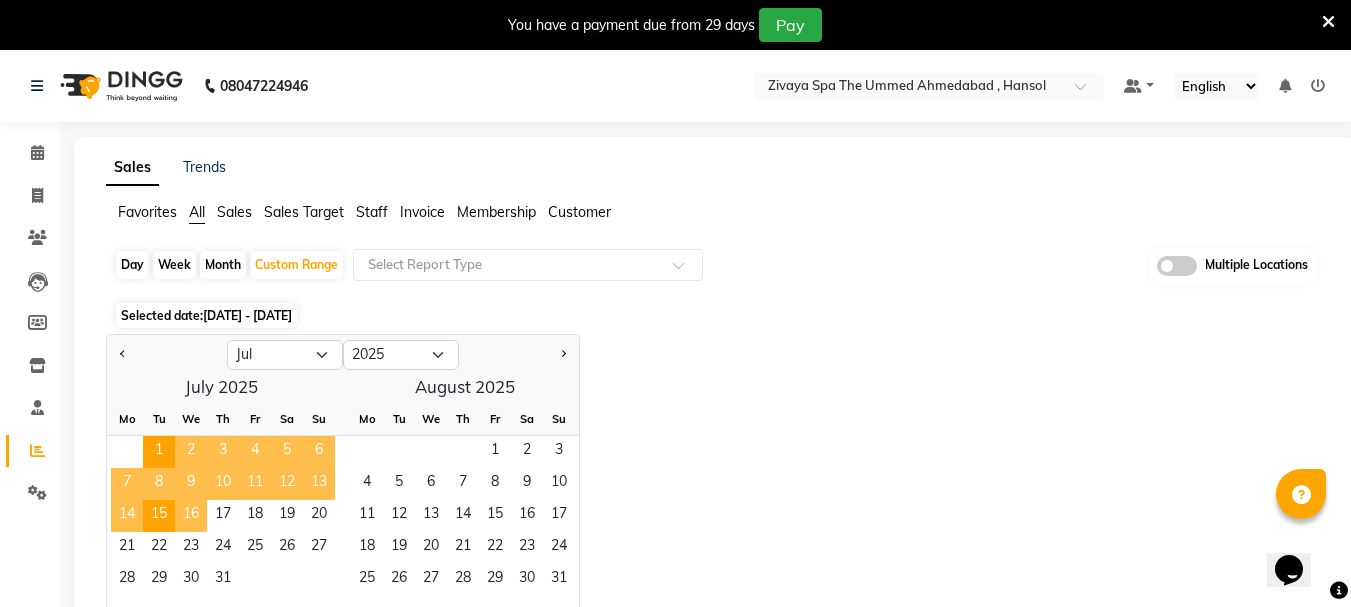 click on "16" 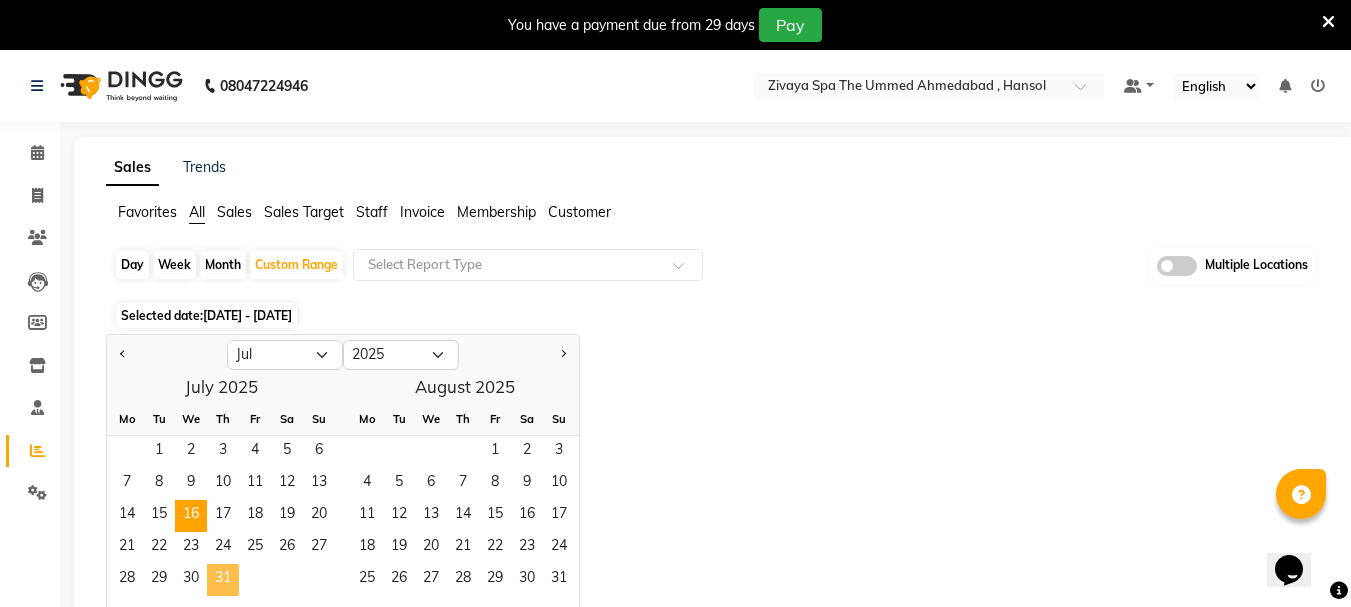 click on "31" 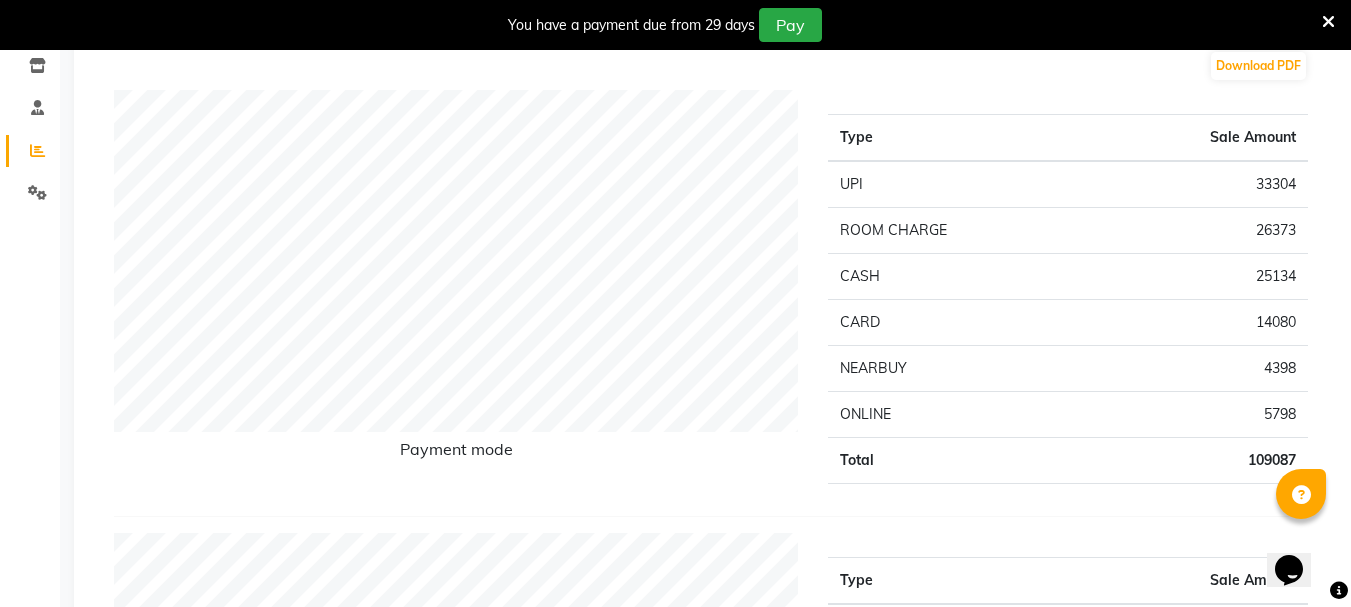 scroll, scrollTop: 0, scrollLeft: 0, axis: both 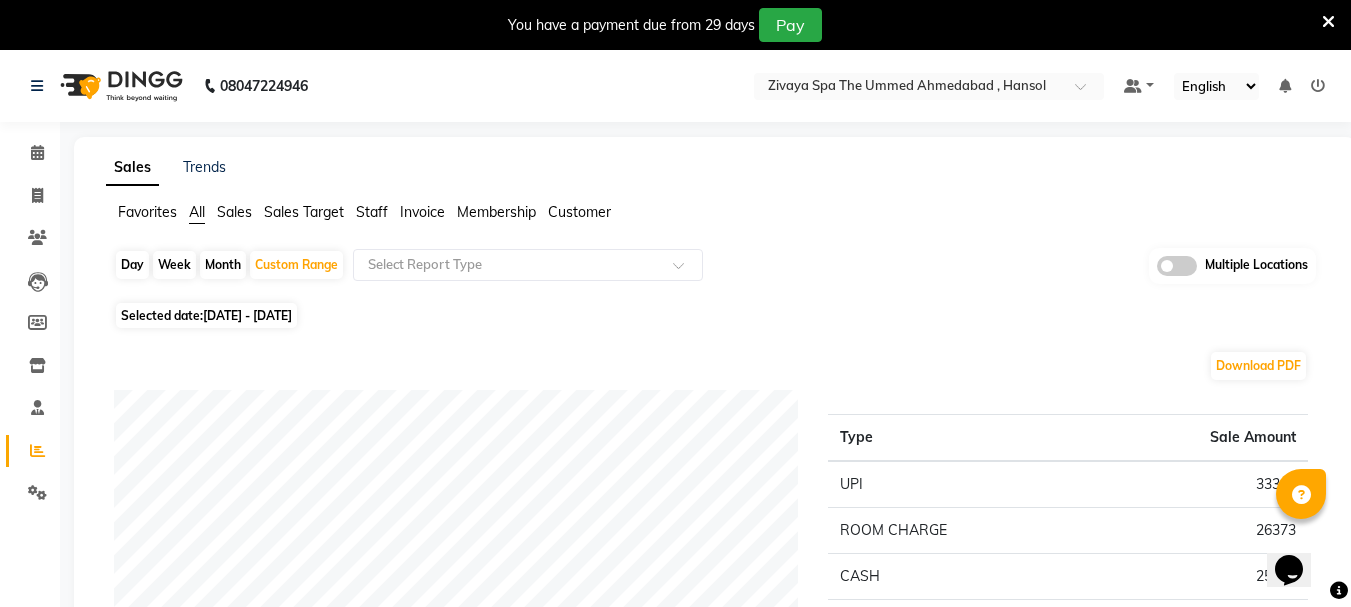 click on "Selected date:  16-07-2025 - 31-07-2025" 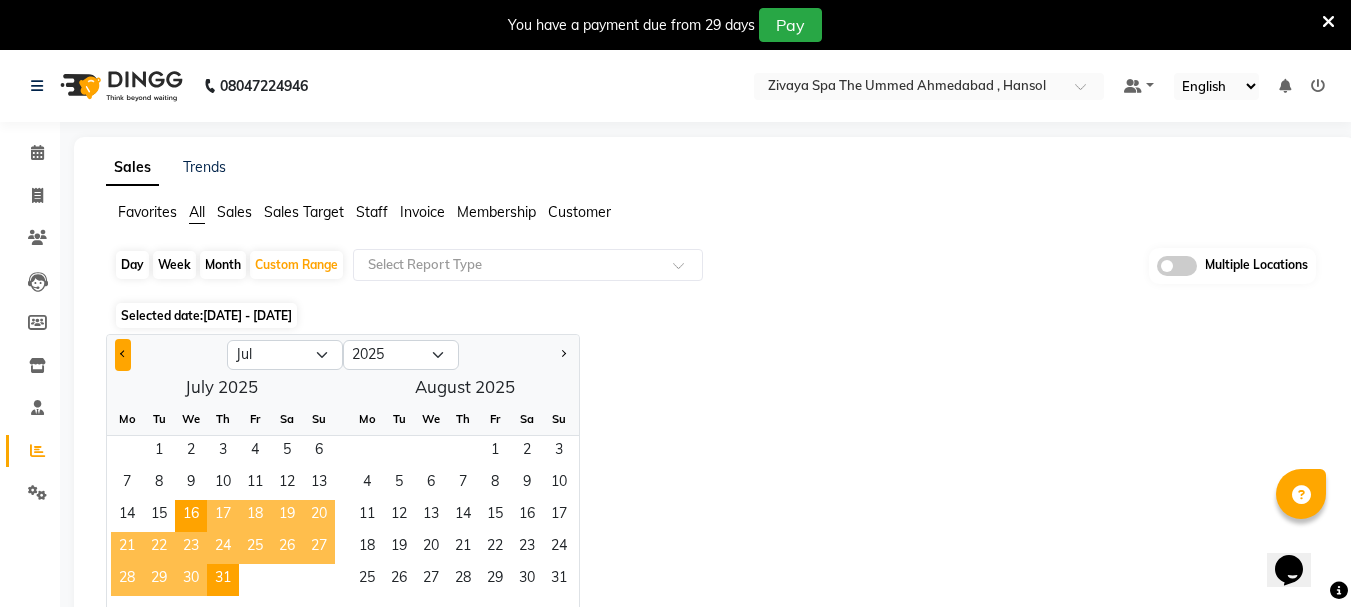 click 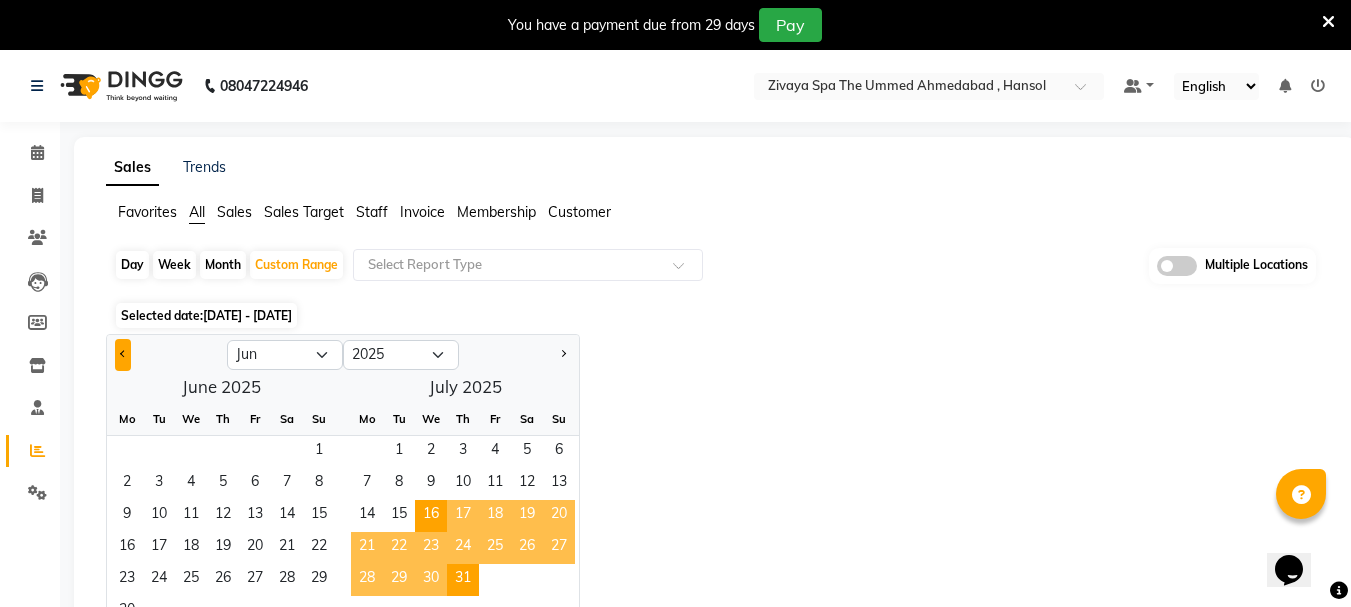 click 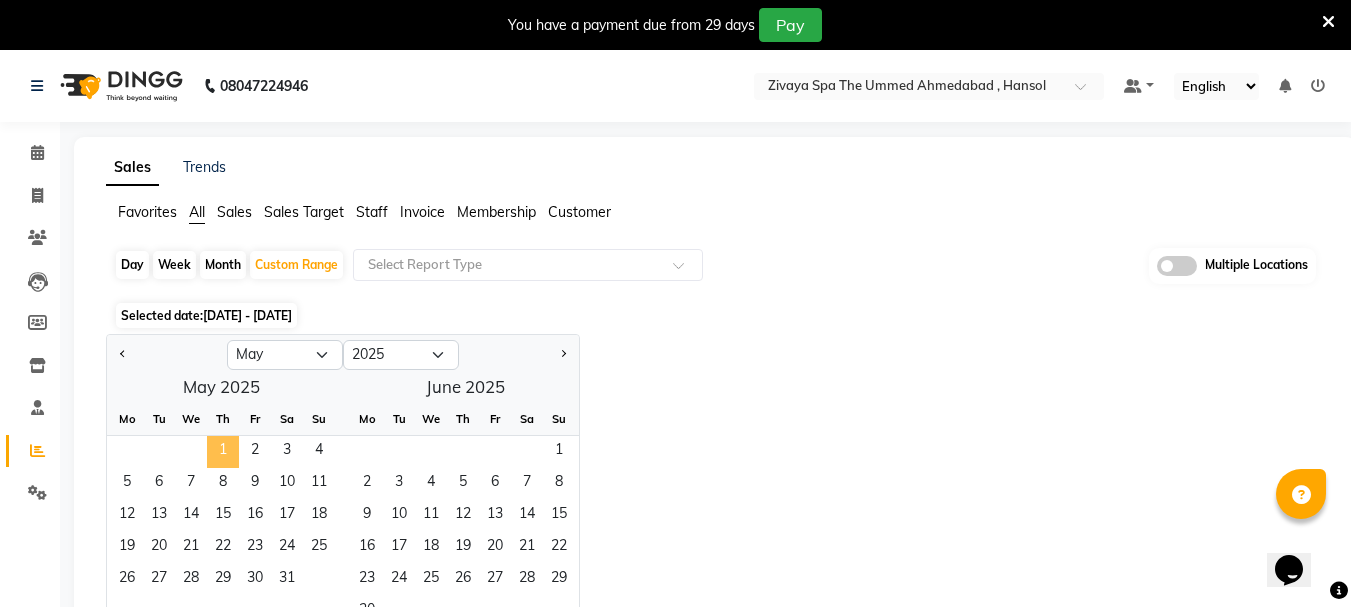 type 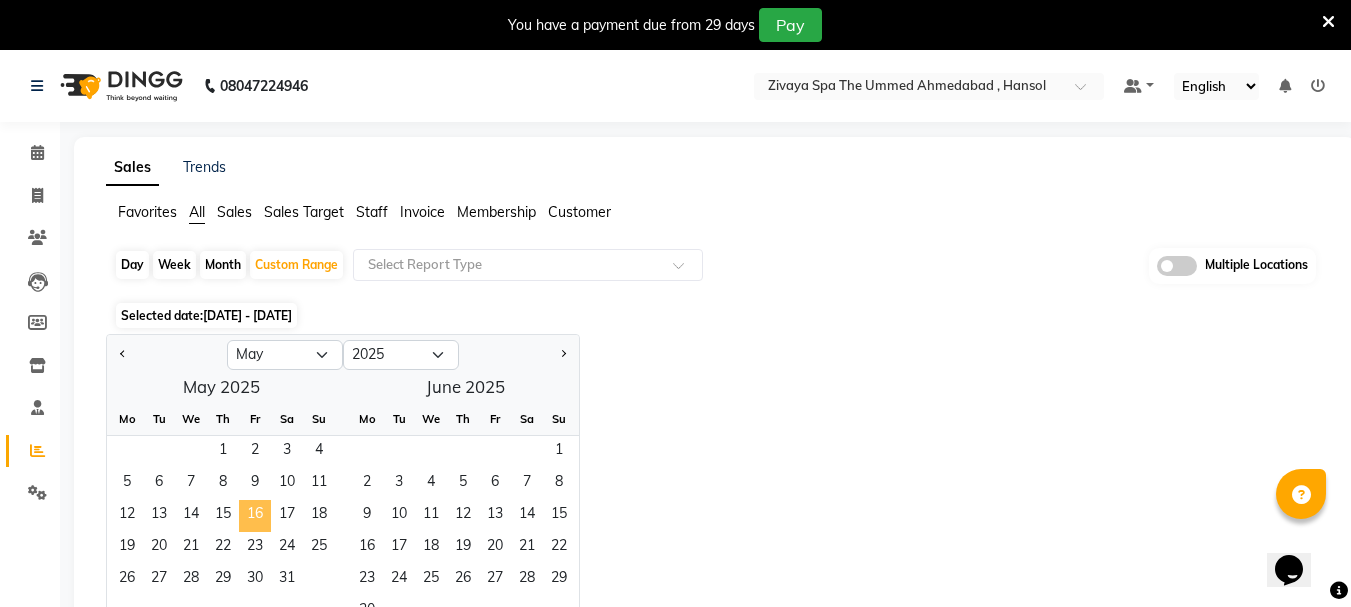 click on "16" 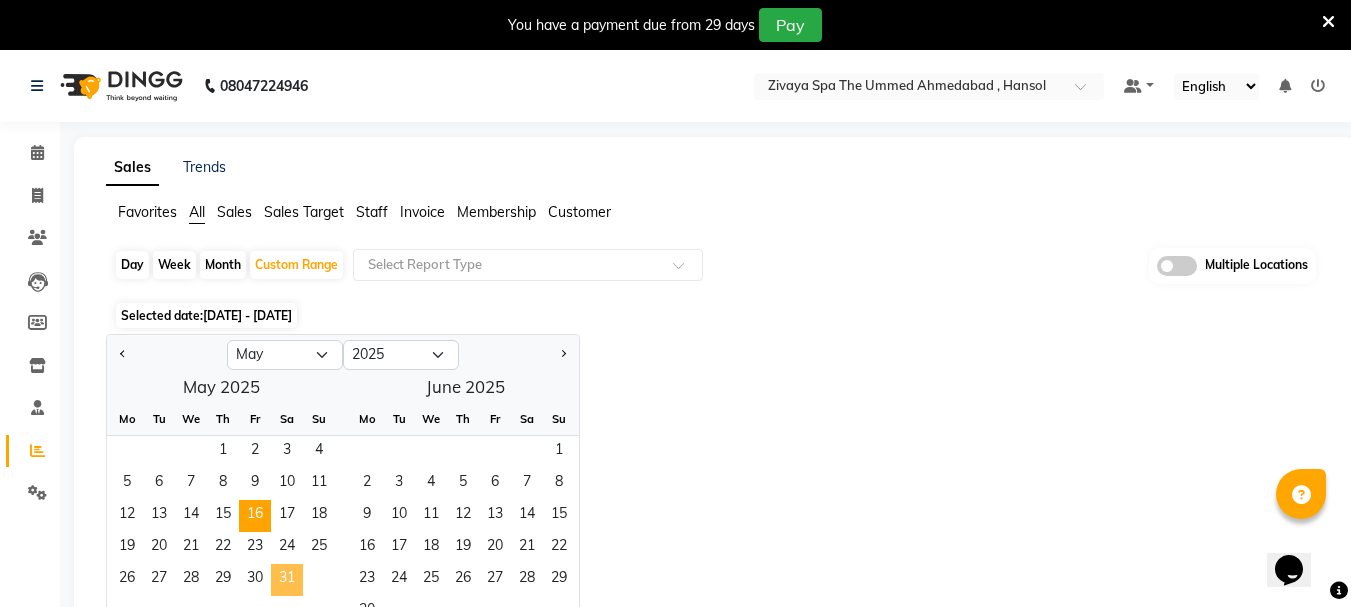 click on "31" 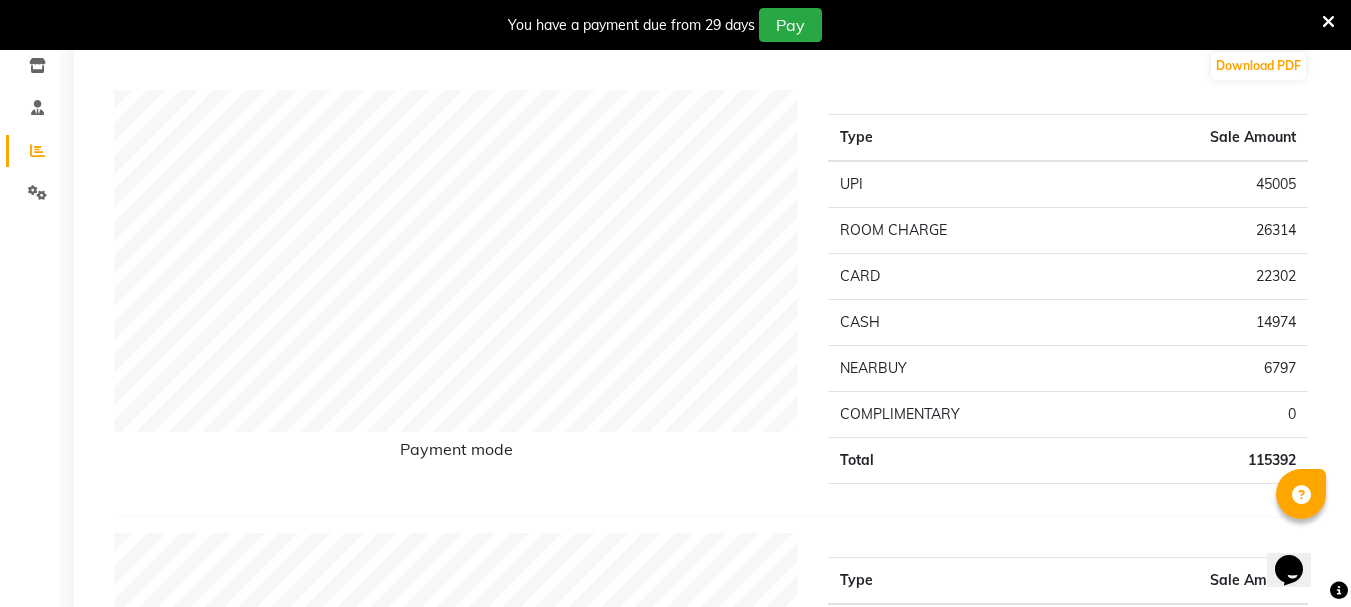 scroll, scrollTop: 0, scrollLeft: 0, axis: both 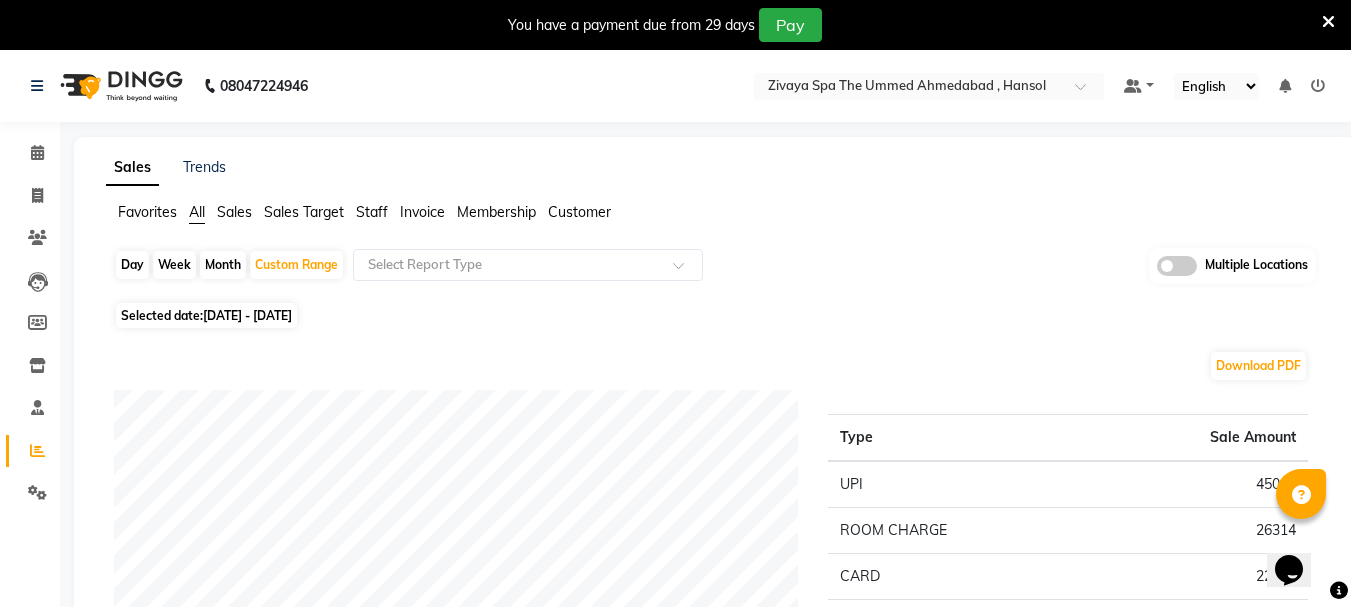 click on "16-05-2025 - 31-05-2025" 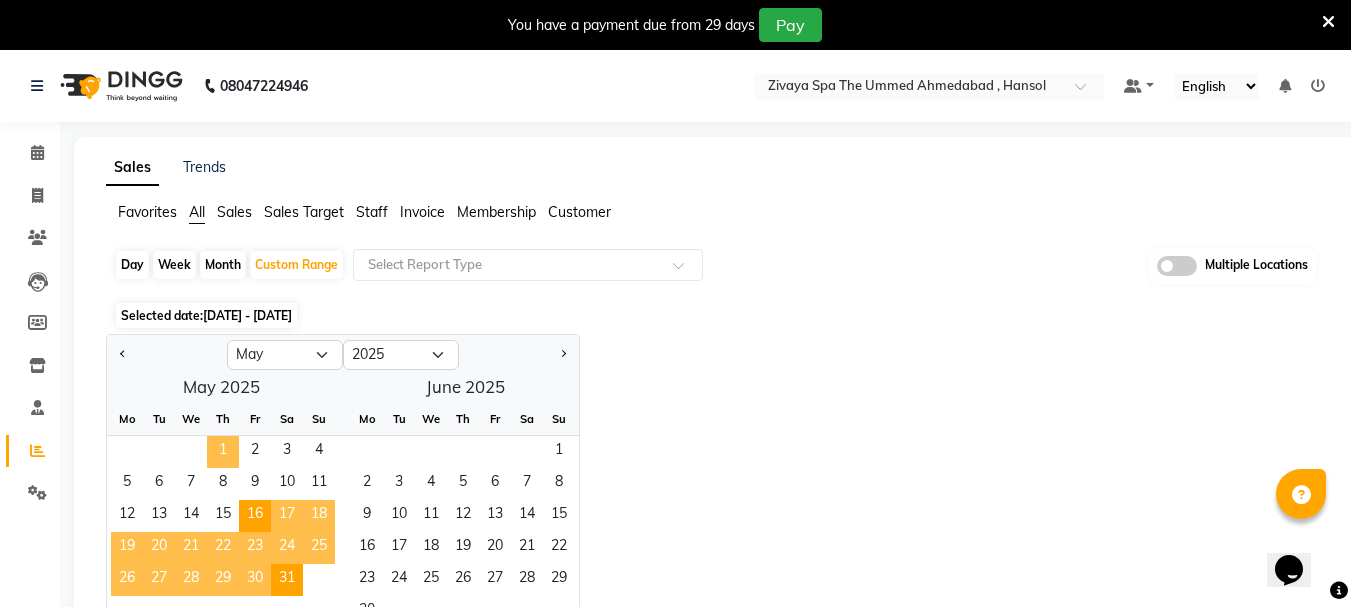 click on "1" 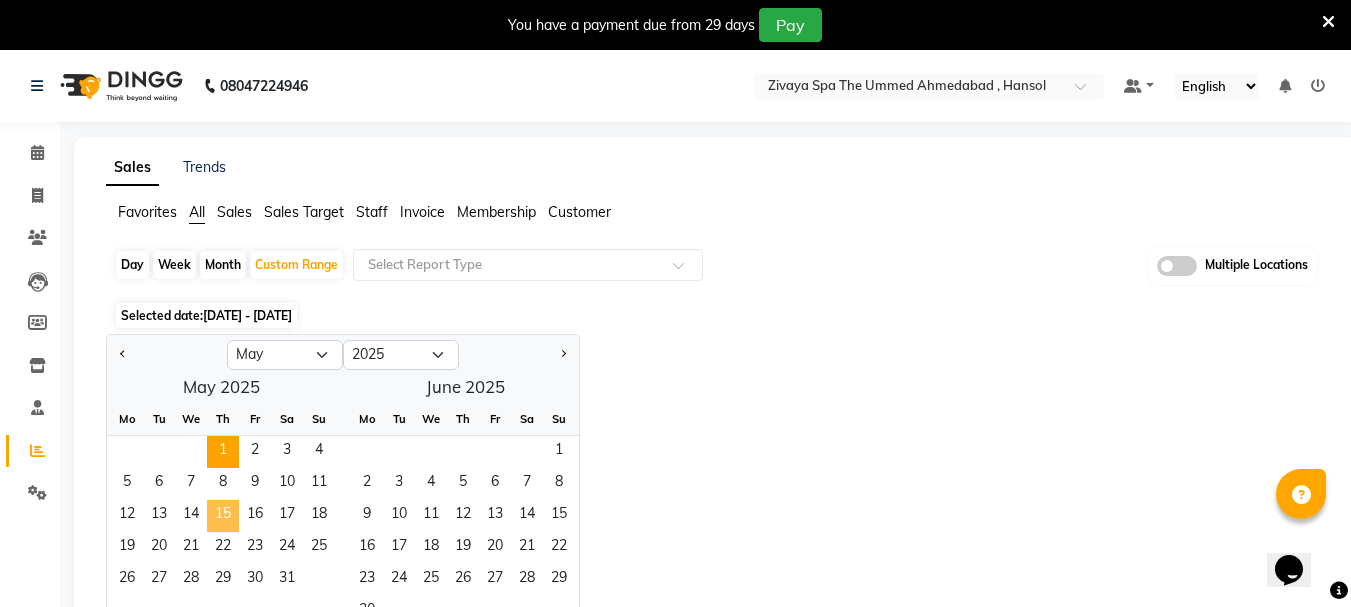 click on "15" 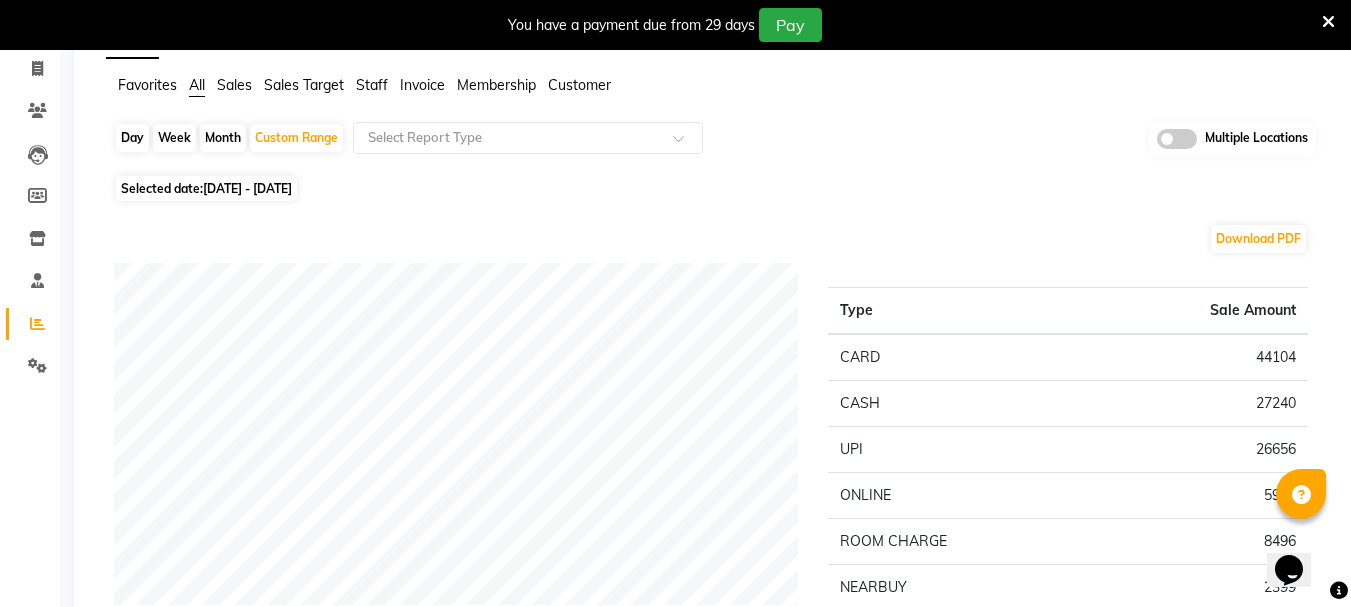 scroll, scrollTop: 0, scrollLeft: 0, axis: both 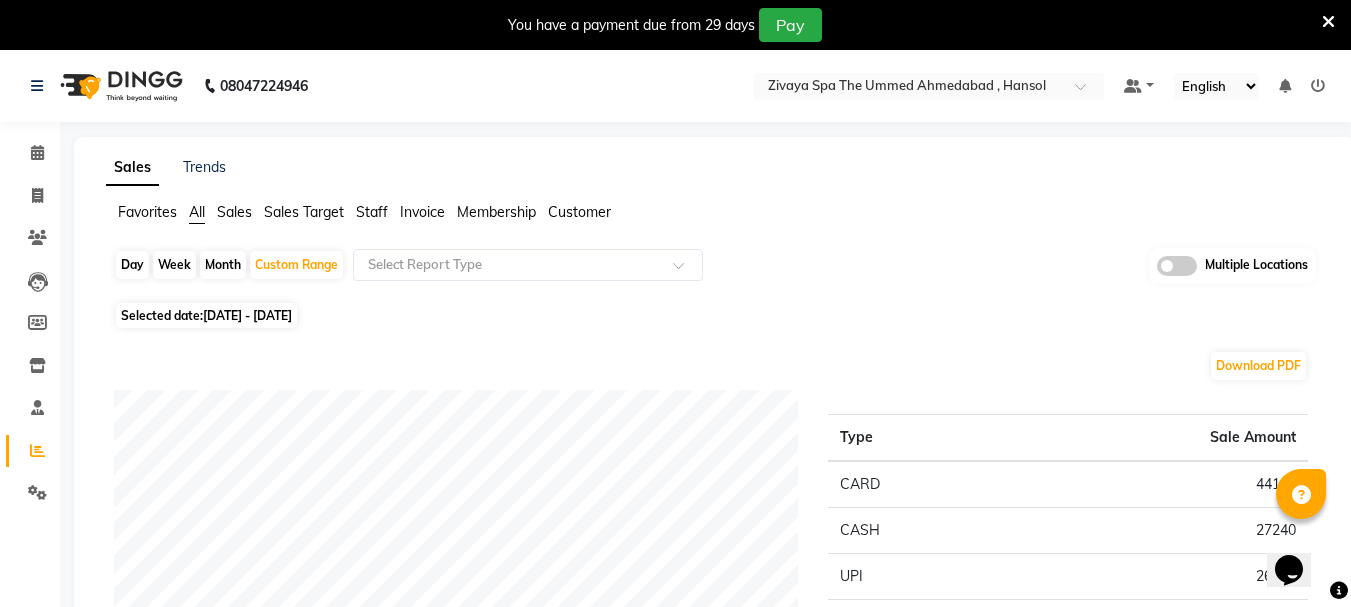 click on "01-05-2025 - 15-05-2025" 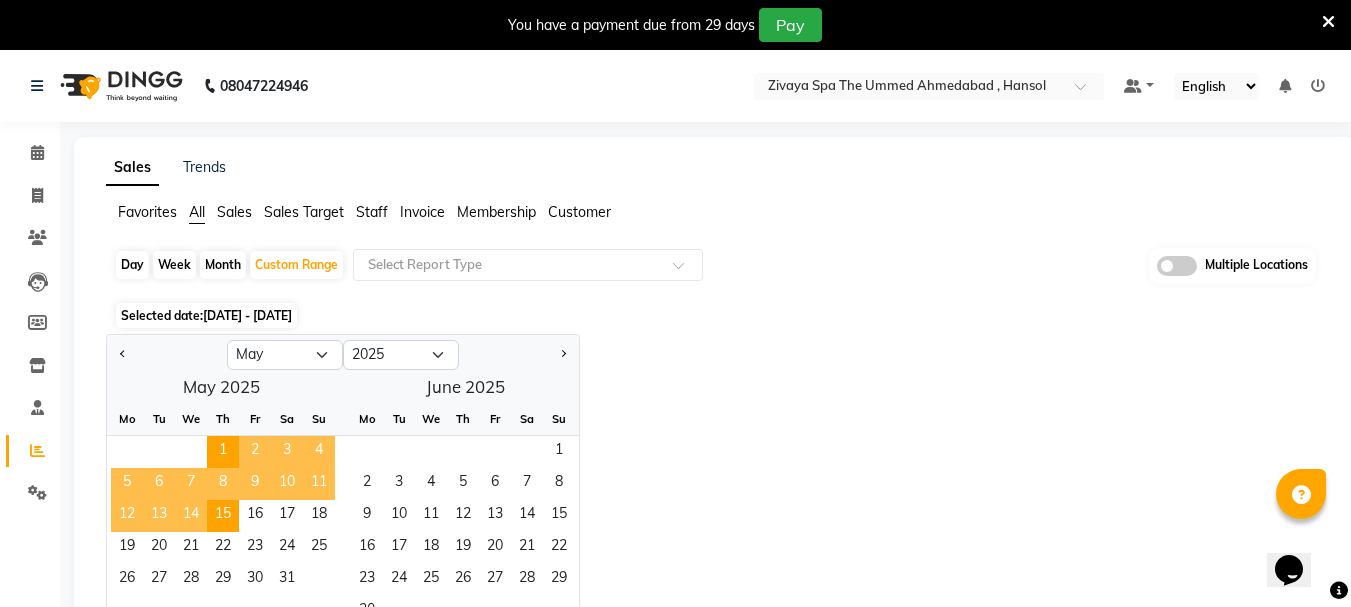 click on "Day   Week   Month   Custom Range  Select Report Type Multiple Locations" 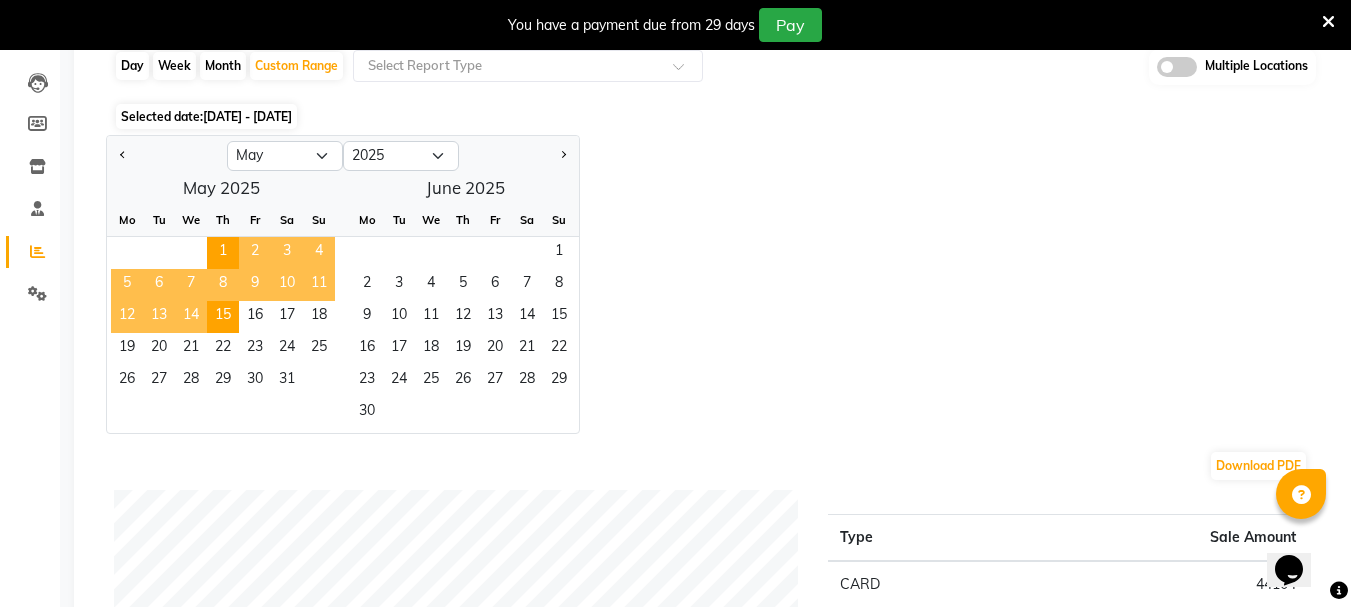 scroll, scrollTop: 200, scrollLeft: 0, axis: vertical 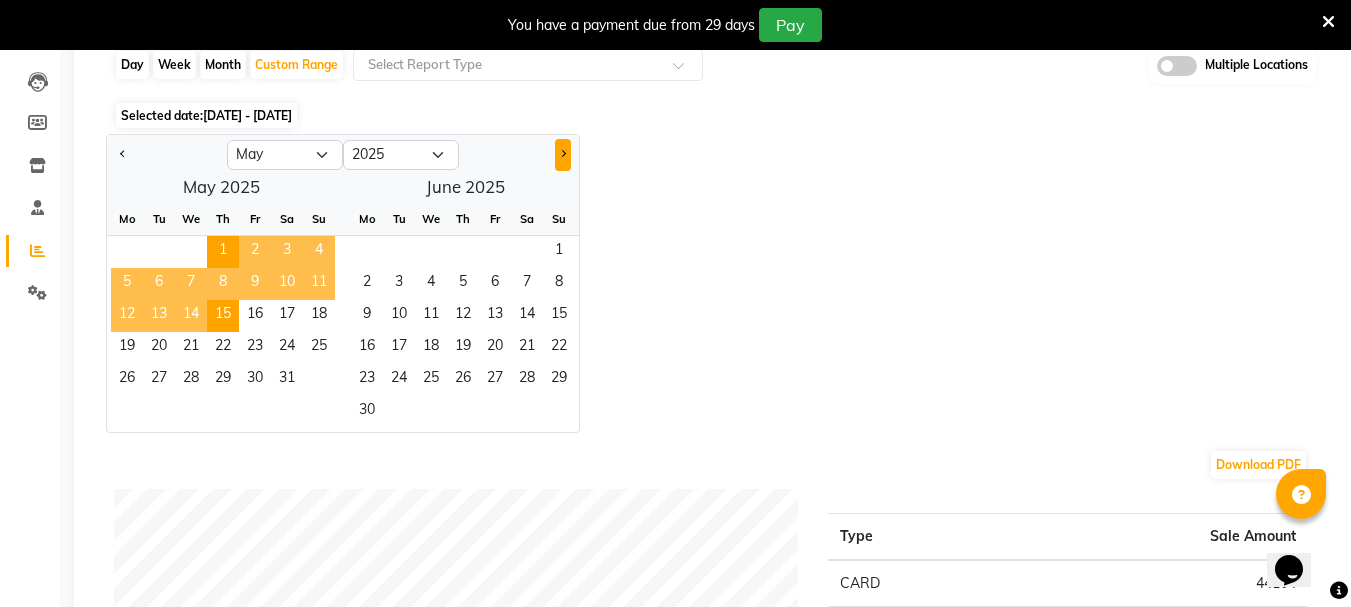 click 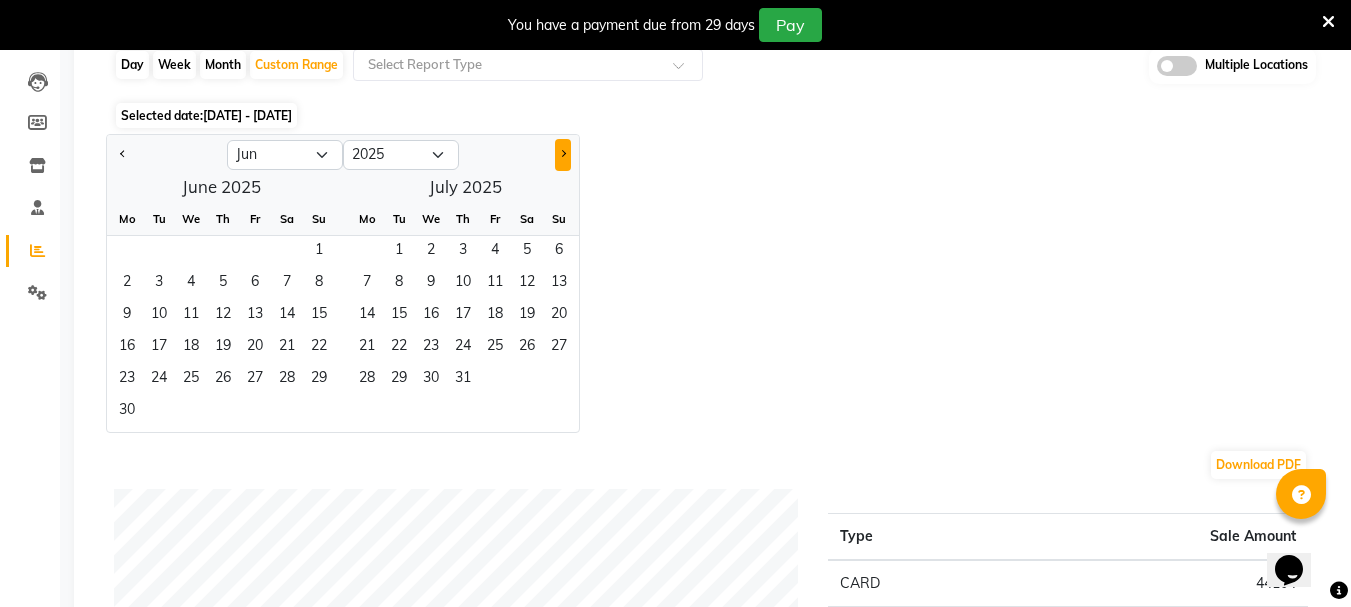 click 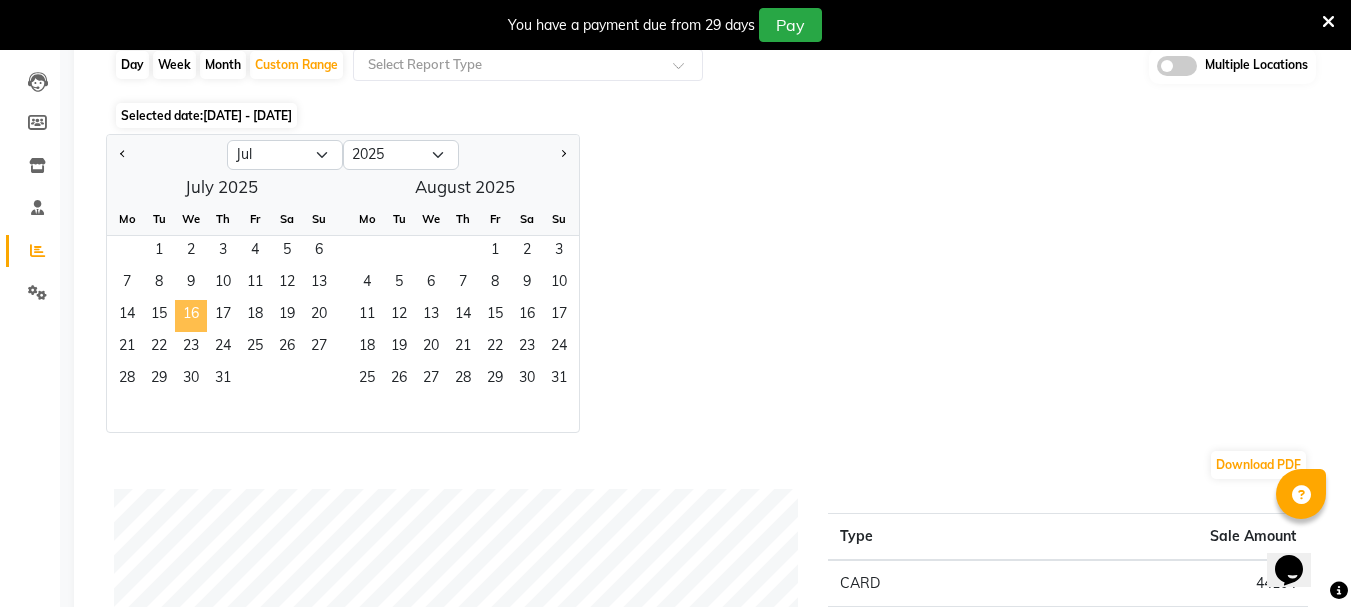 click on "16" 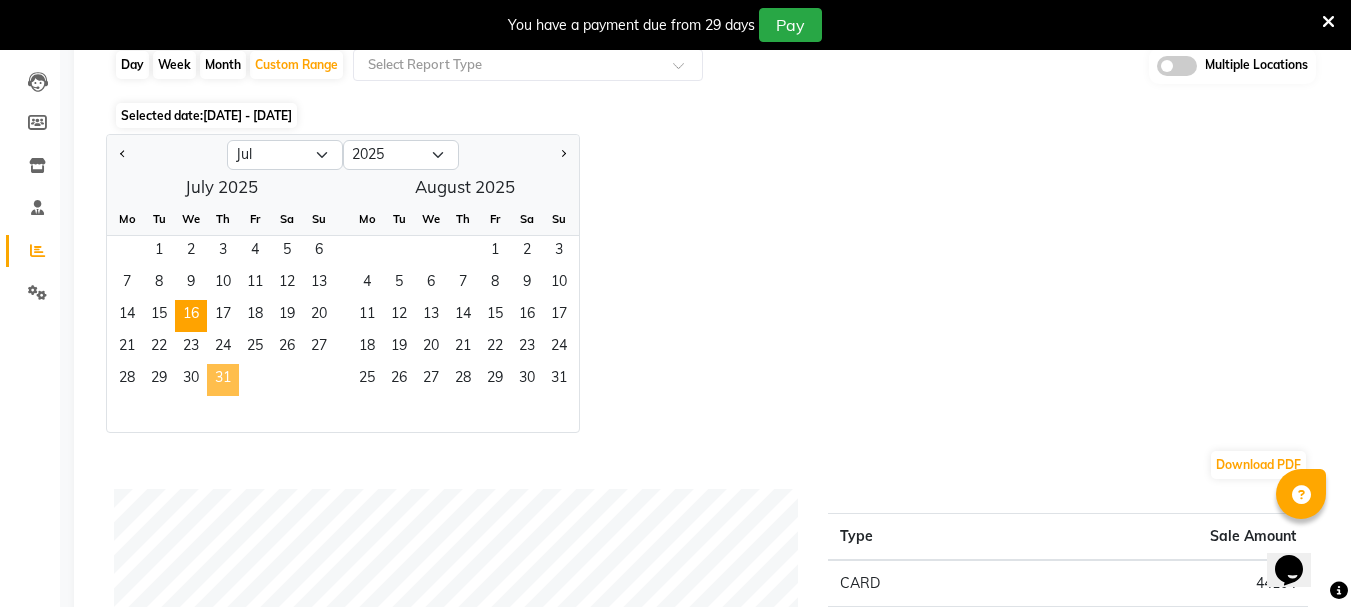 click on "31" 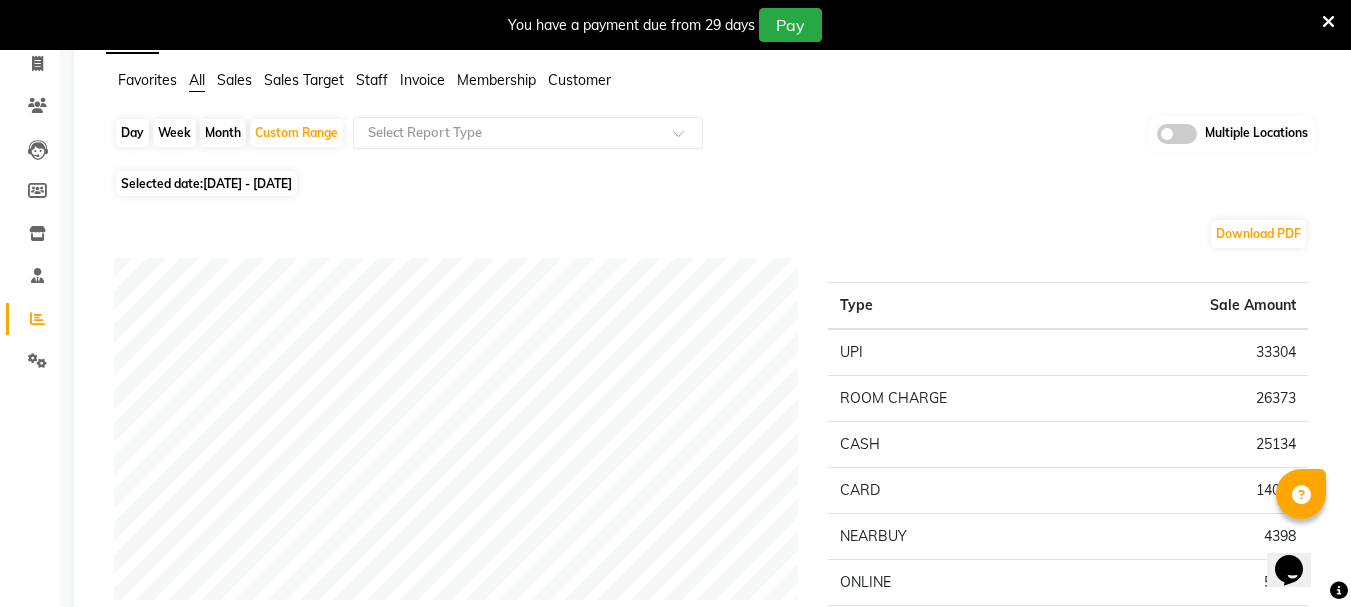 scroll, scrollTop: 0, scrollLeft: 0, axis: both 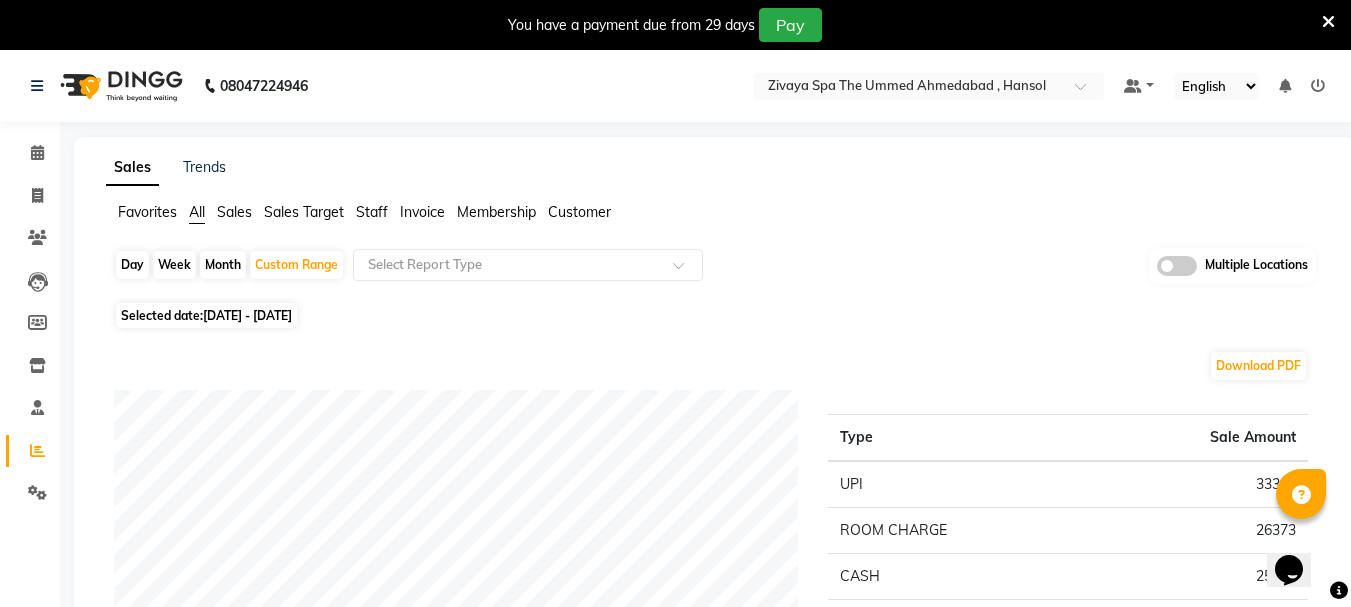 click on "16-07-2025 - 31-07-2025" 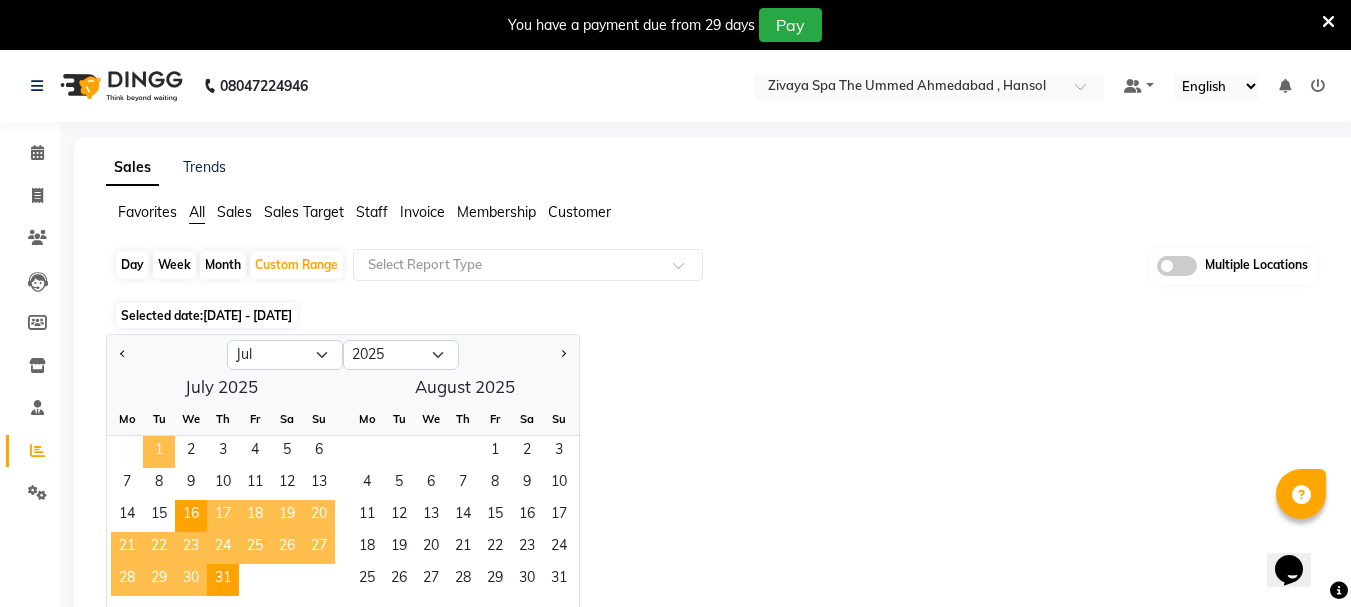 click on "1" 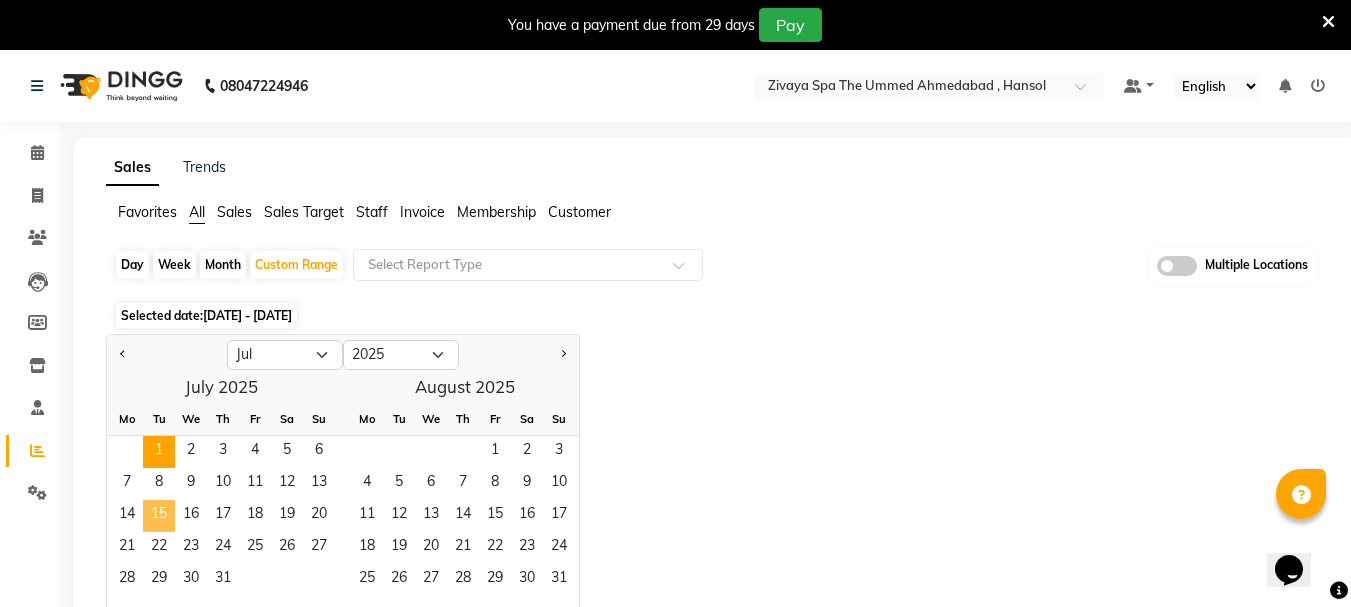 click on "15" 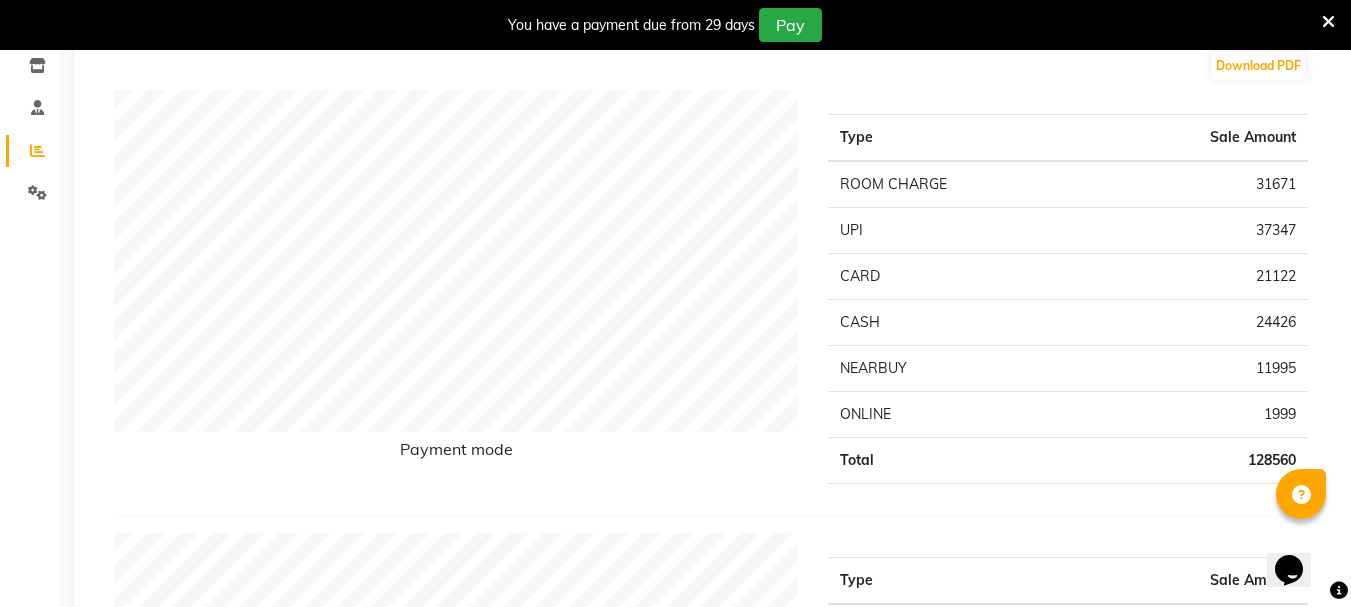 scroll, scrollTop: 0, scrollLeft: 0, axis: both 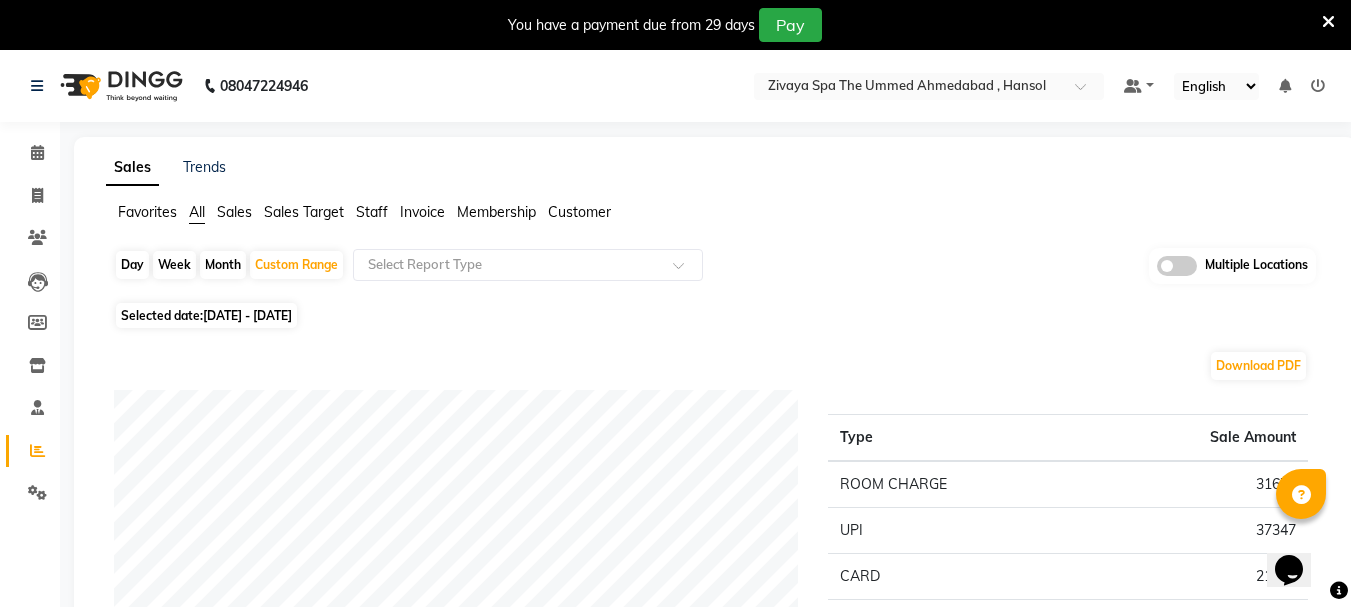 click on "Selected date:  01-07-2025 - 15-07-2025" 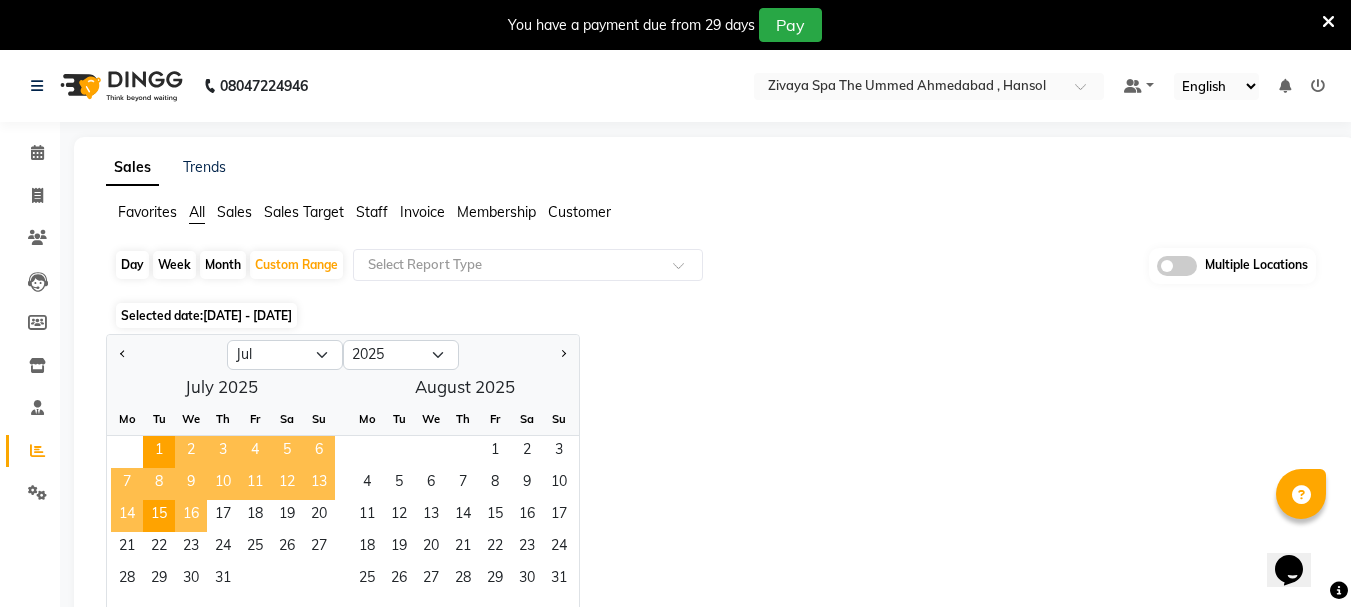 click on "16" 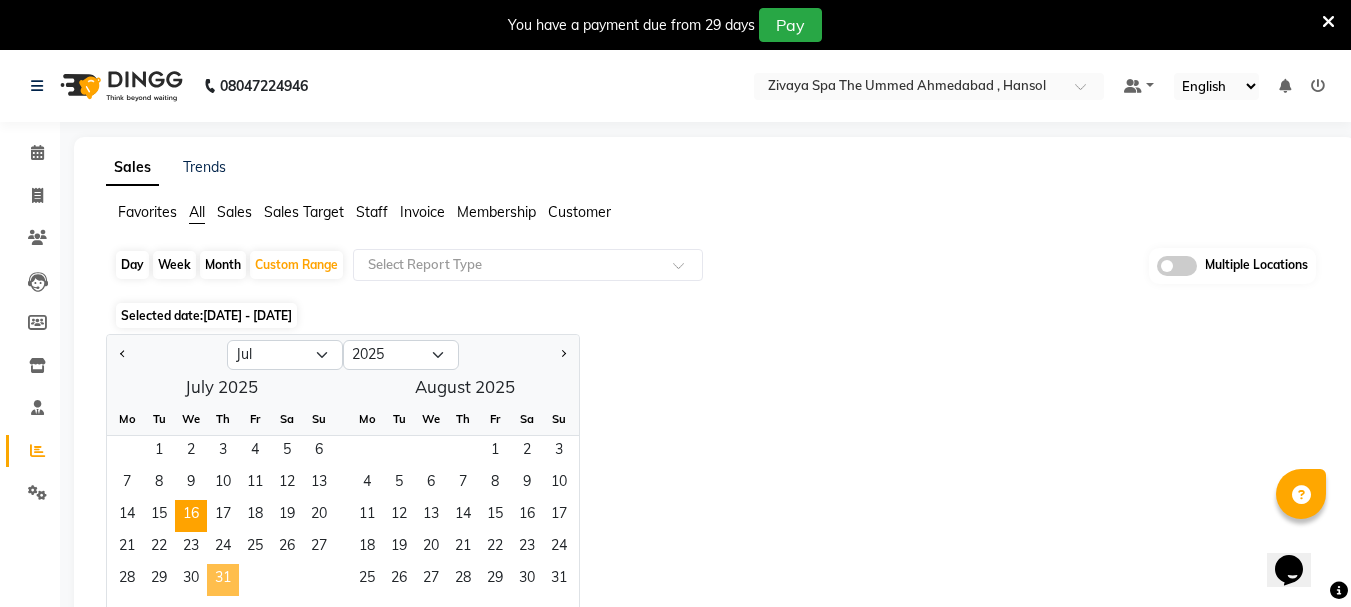 click on "31" 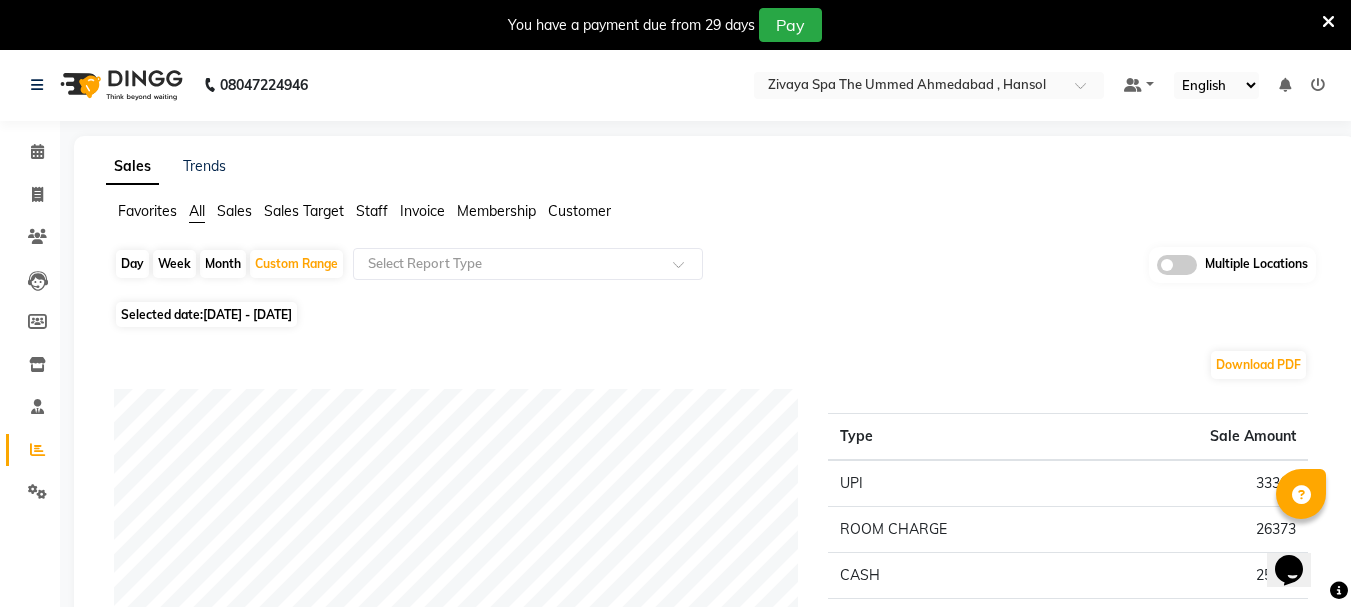 scroll, scrollTop: 0, scrollLeft: 0, axis: both 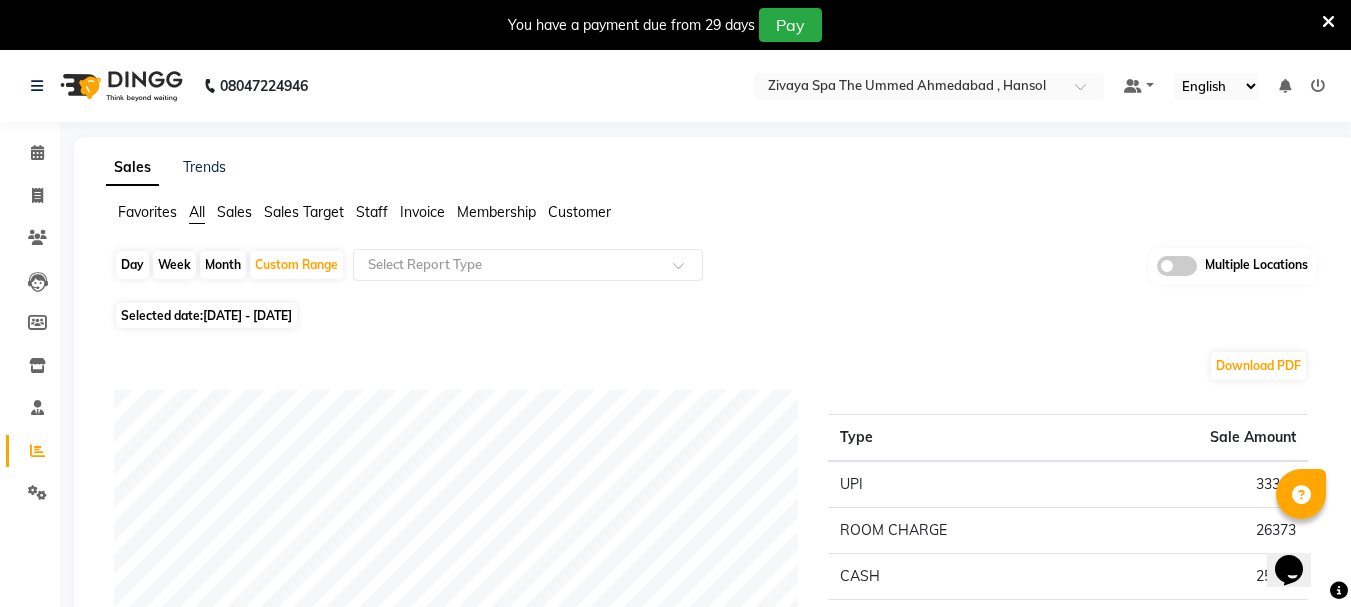 click on "Selected date:  16-07-2025 - 31-07-2025" 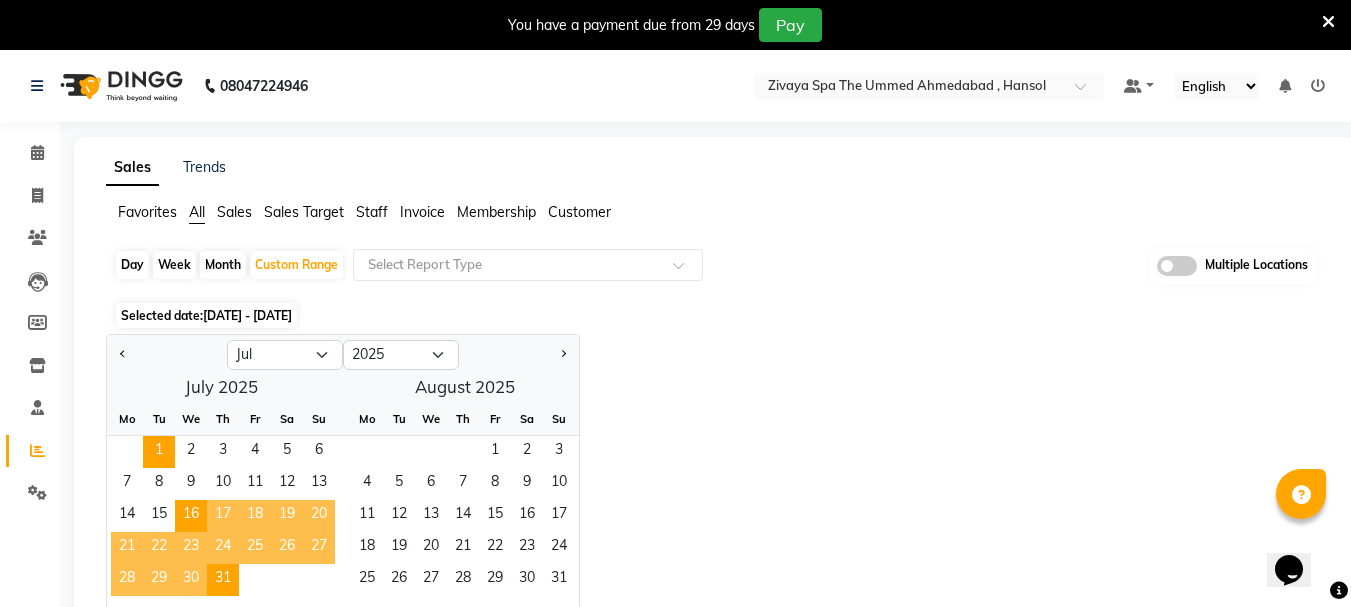 drag, startPoint x: 168, startPoint y: 435, endPoint x: 161, endPoint y: 451, distance: 17.464249 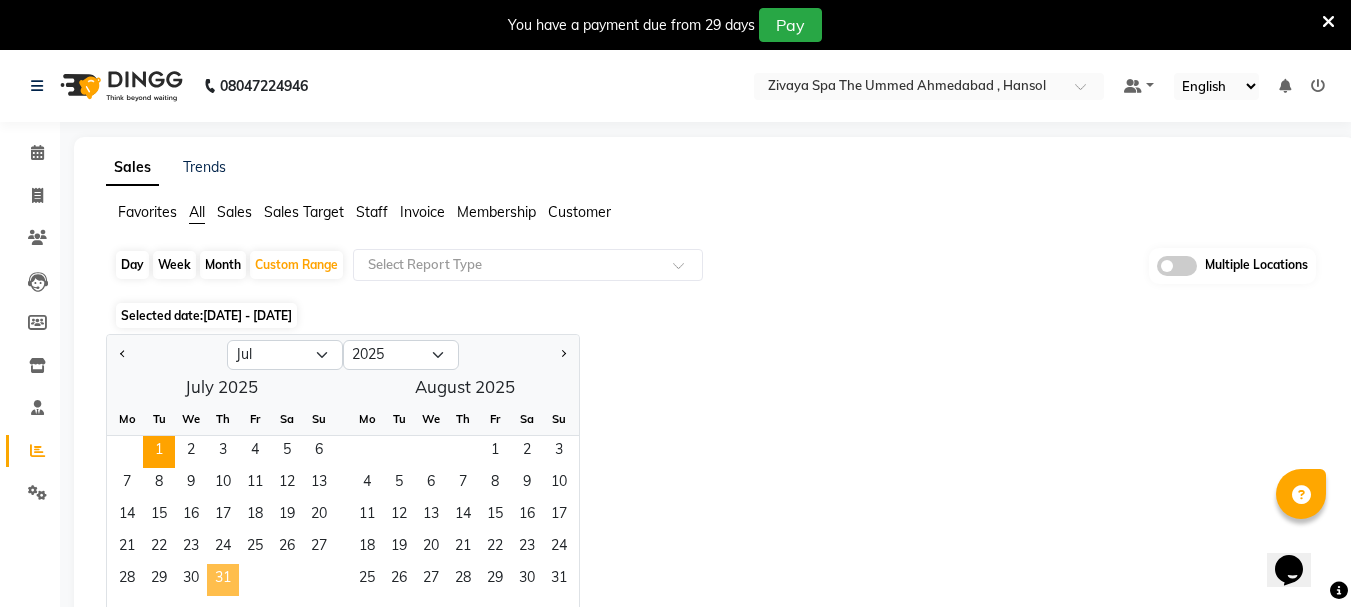 click on "31" 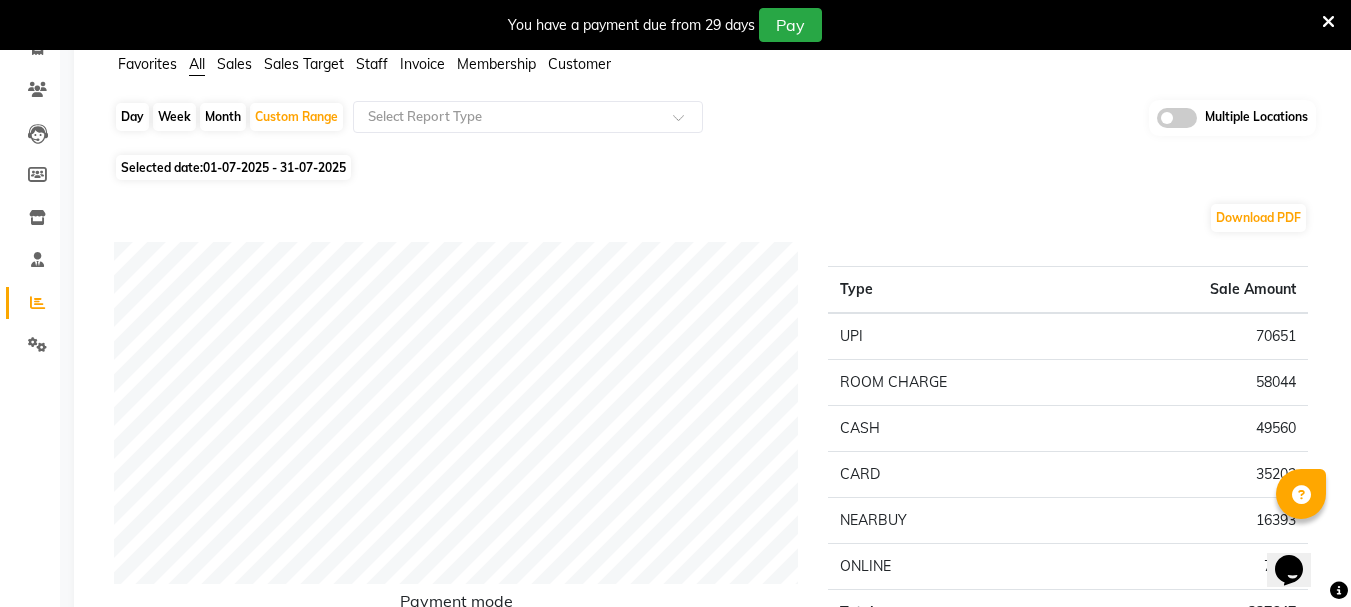 scroll, scrollTop: 0, scrollLeft: 0, axis: both 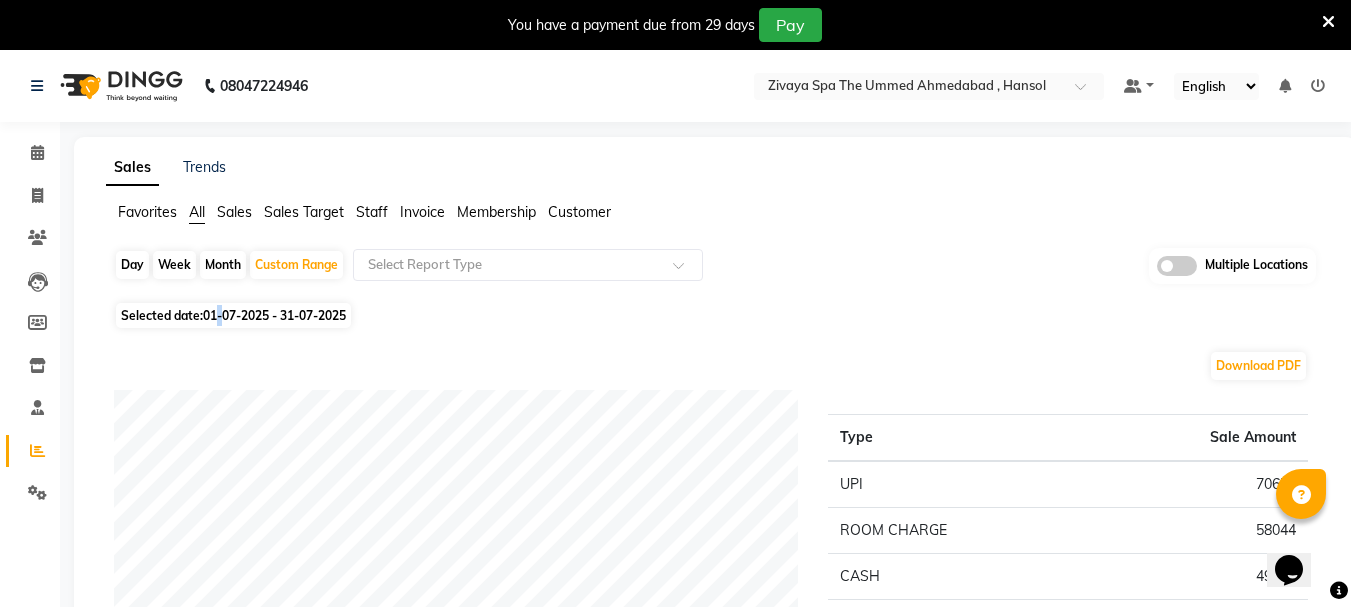 drag, startPoint x: 224, startPoint y: 315, endPoint x: 240, endPoint y: 315, distance: 16 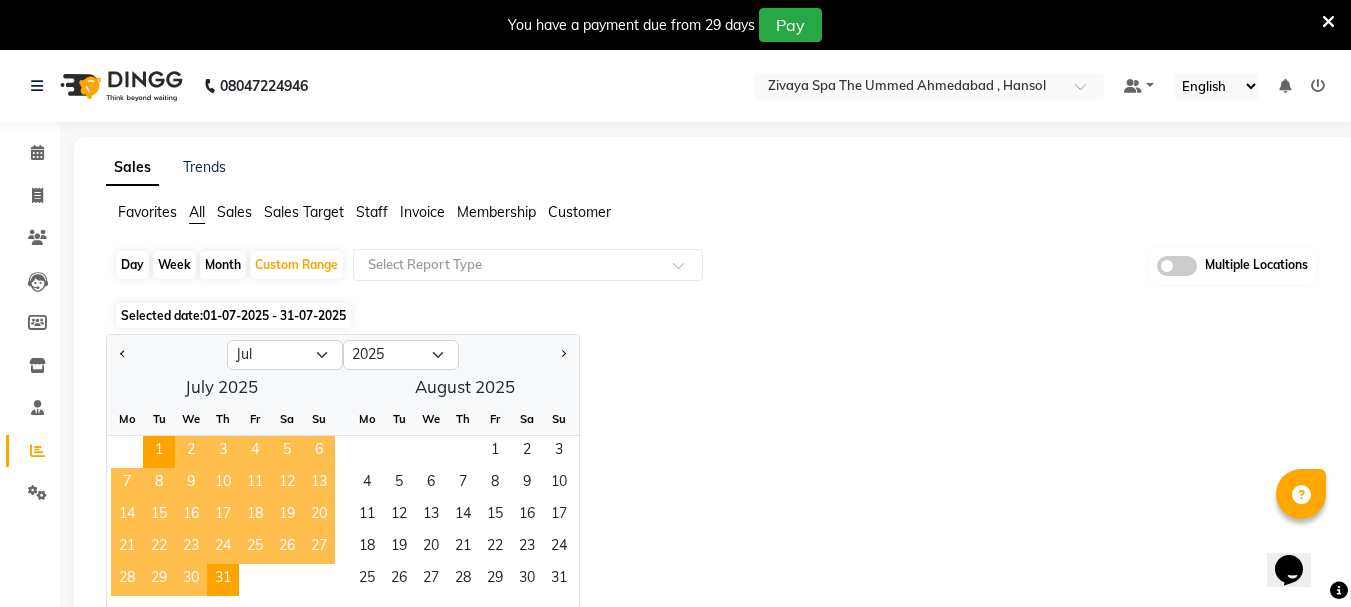 click on "16" 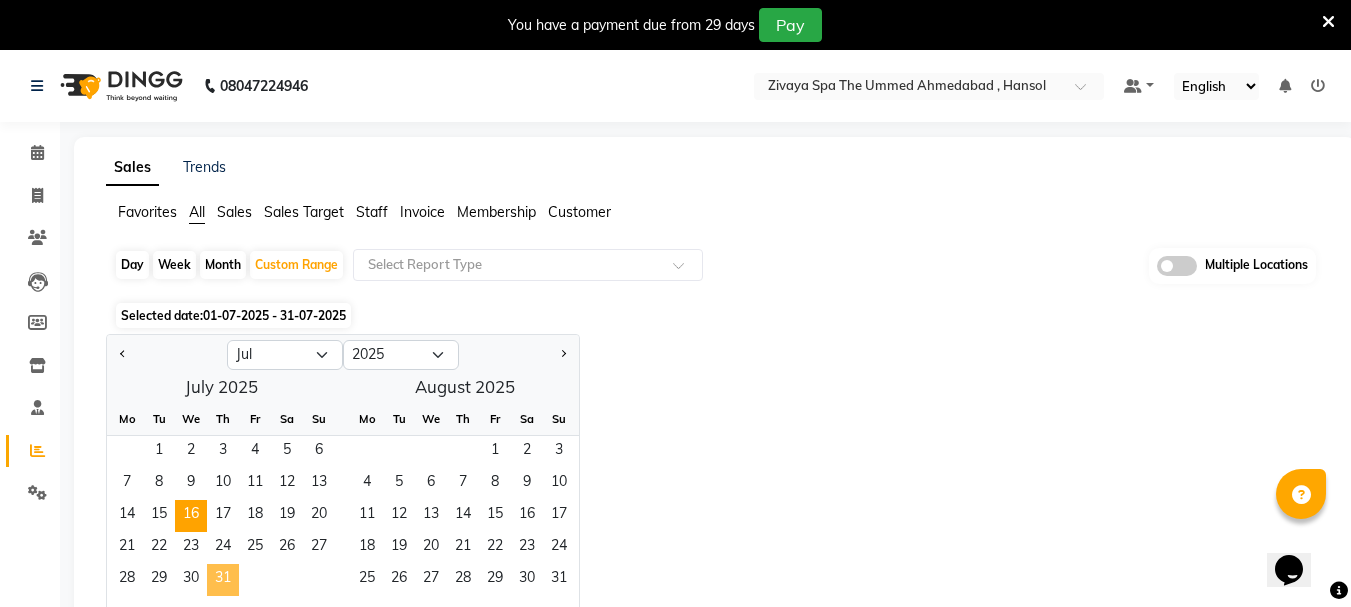 click on "31" 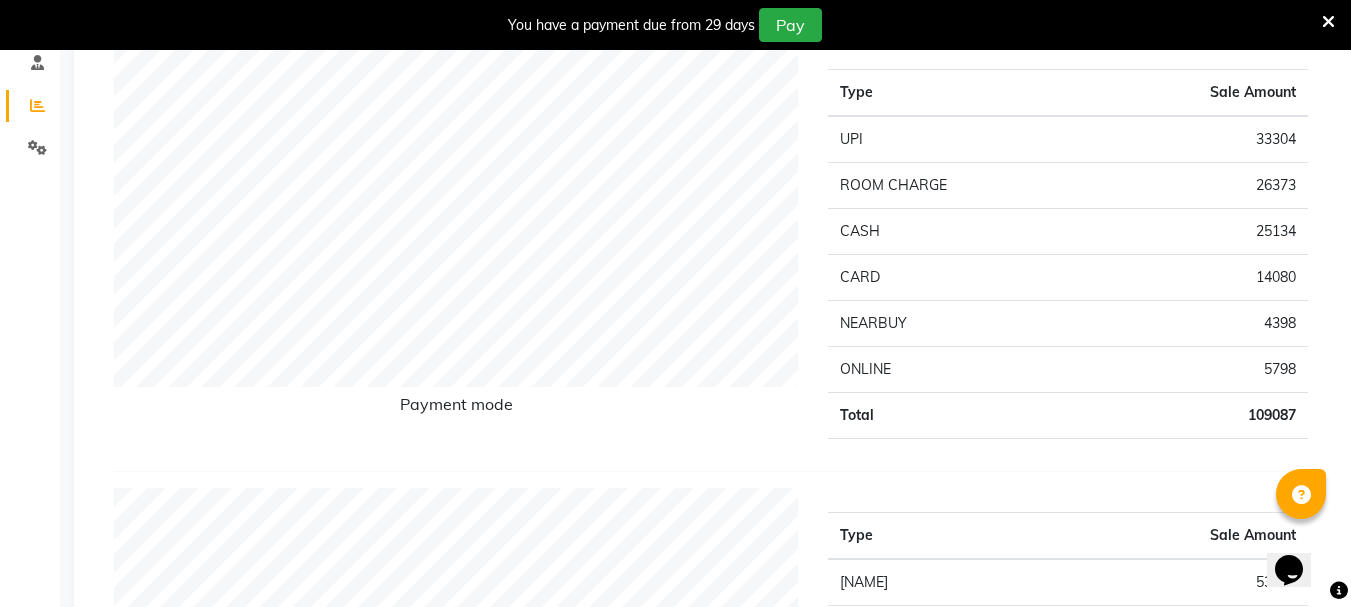 scroll, scrollTop: 300, scrollLeft: 0, axis: vertical 